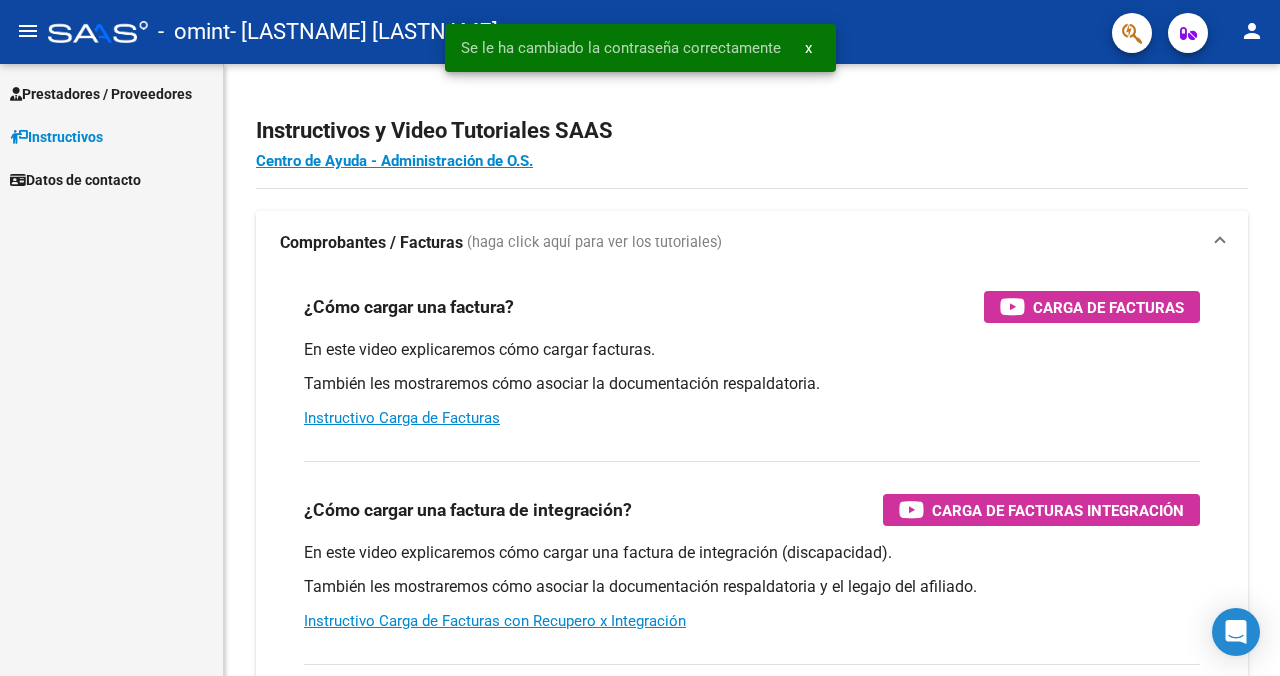scroll, scrollTop: 0, scrollLeft: 0, axis: both 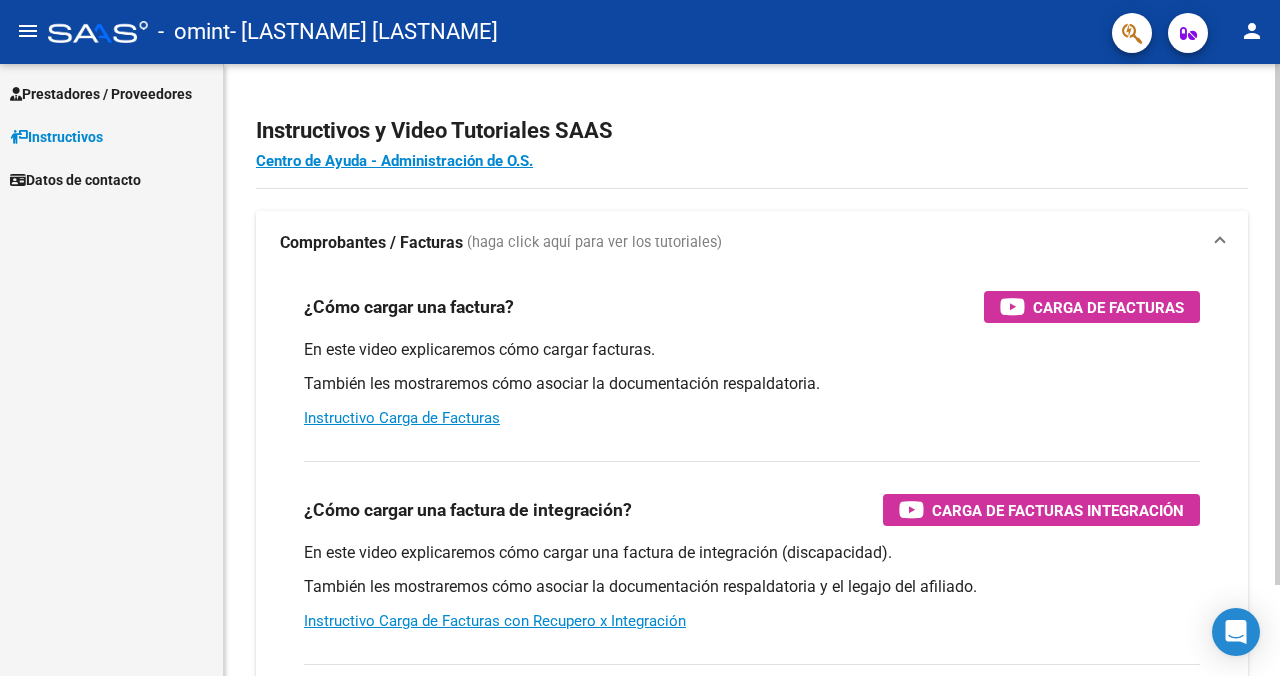 click on "Instructivos y Video Tutoriales SAAS" 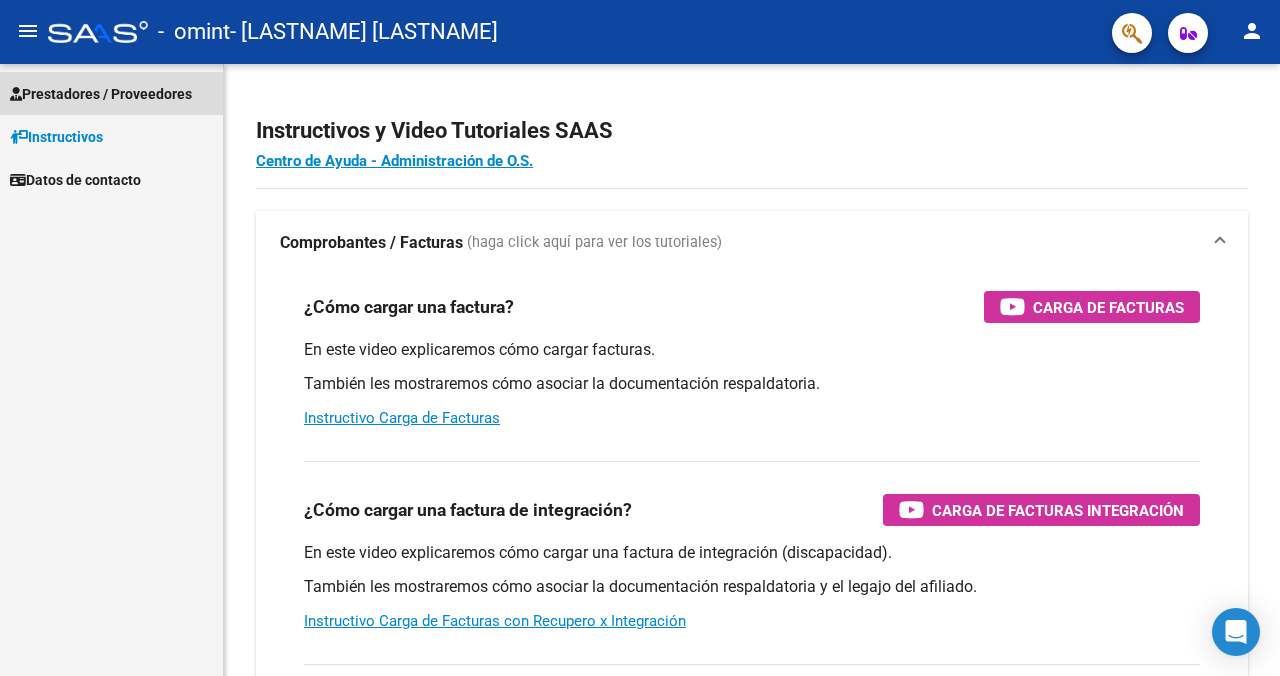 click on "Prestadores / Proveedores" at bounding box center [101, 94] 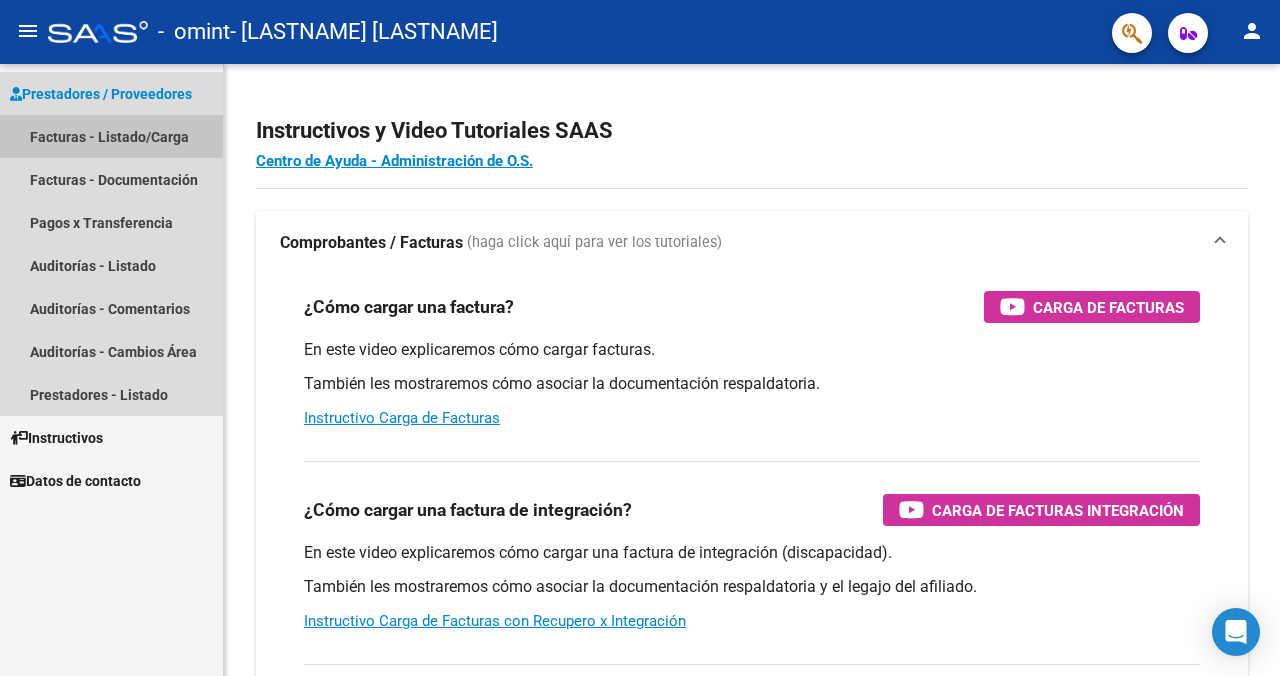 click on "Facturas - Listado/Carga" at bounding box center (111, 136) 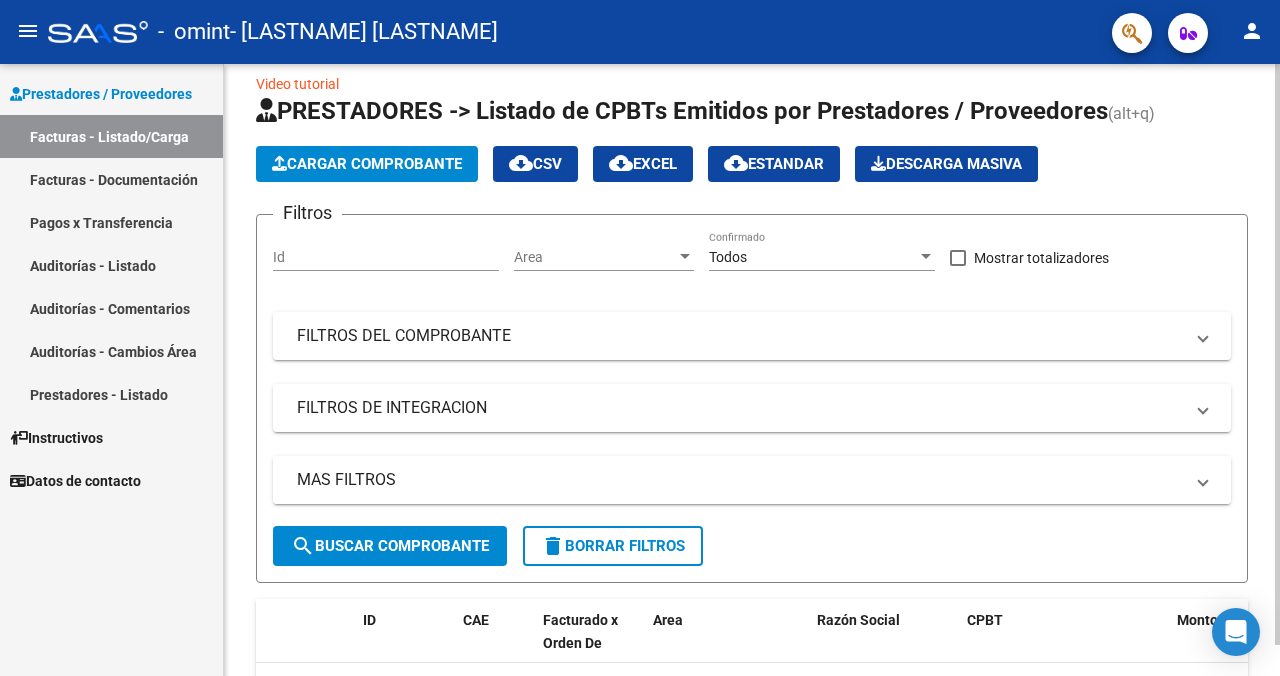 scroll, scrollTop: 0, scrollLeft: 0, axis: both 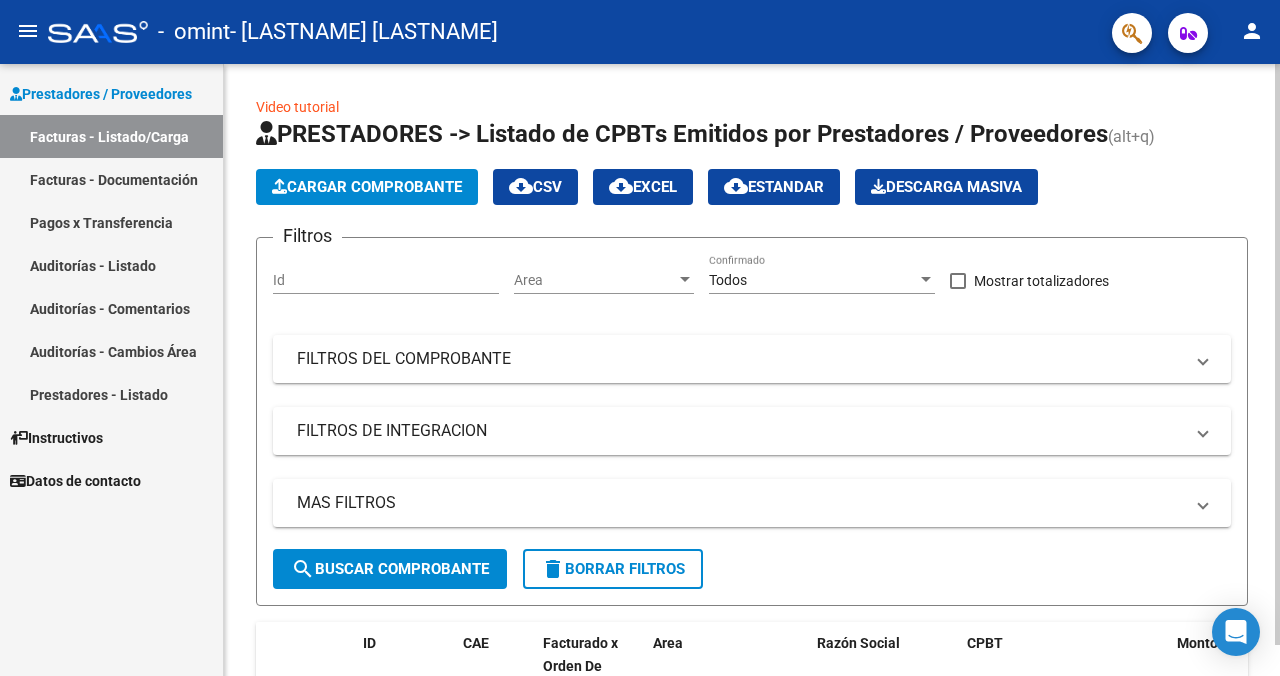 click on "Cargar Comprobante" 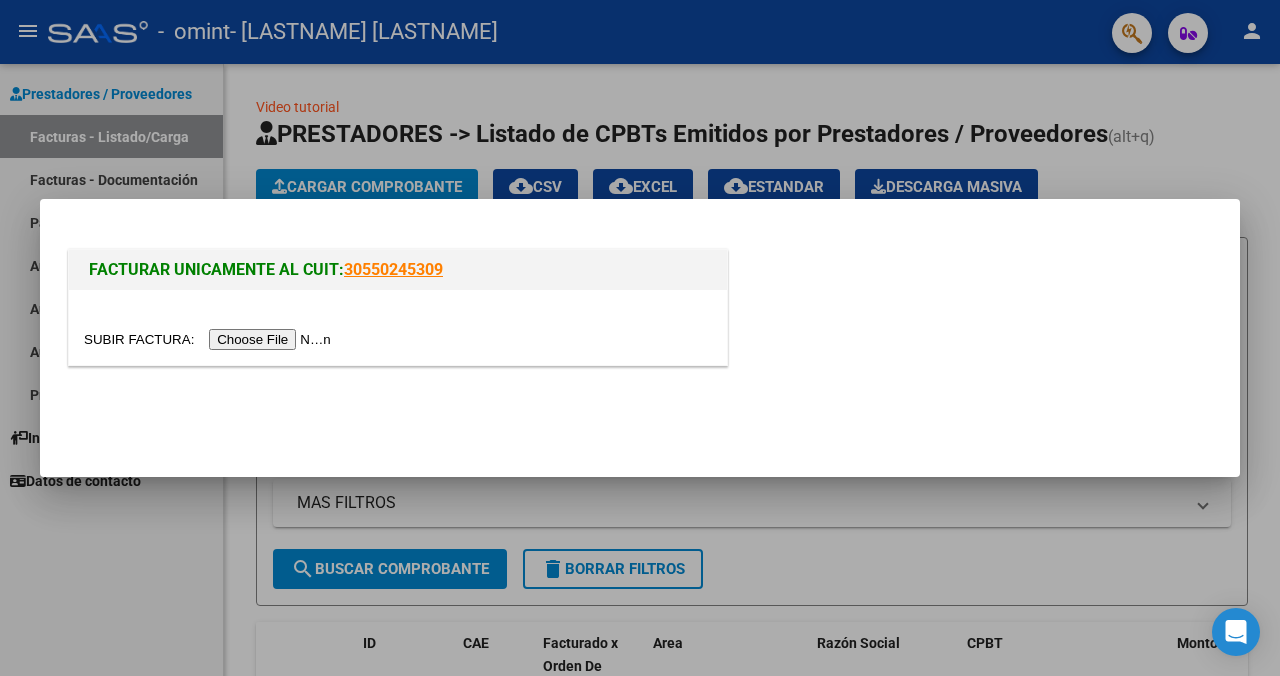click at bounding box center [210, 339] 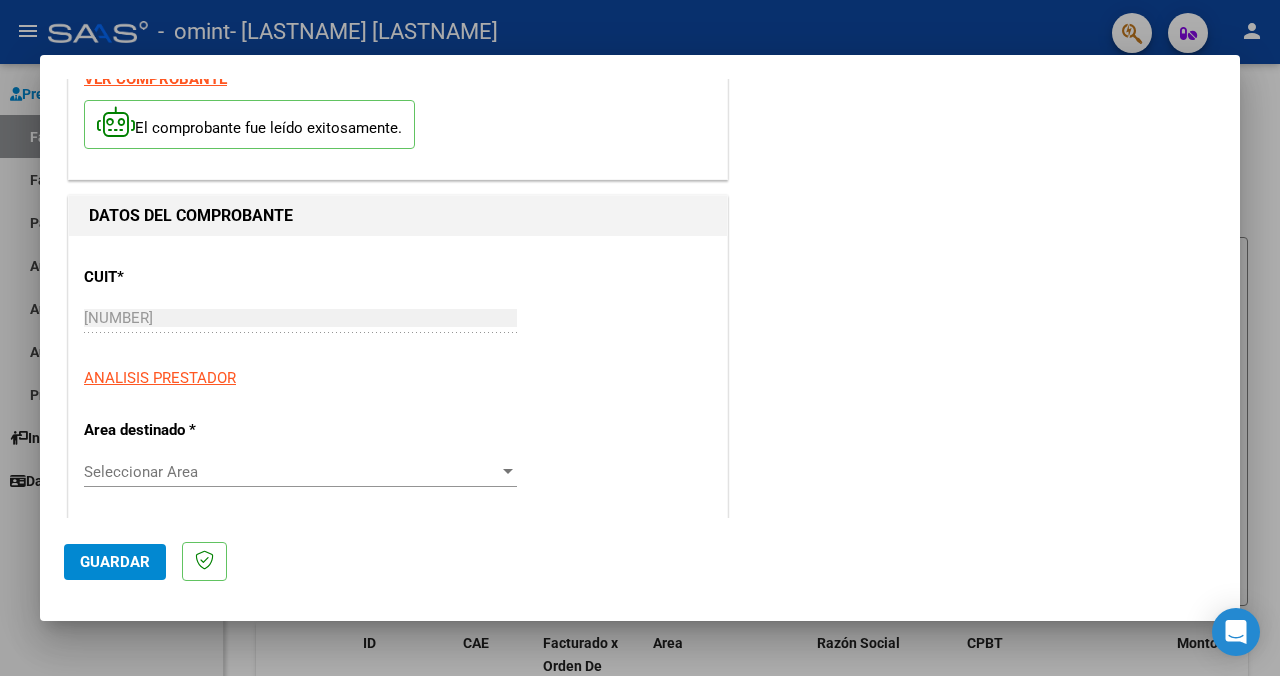 scroll, scrollTop: 128, scrollLeft: 0, axis: vertical 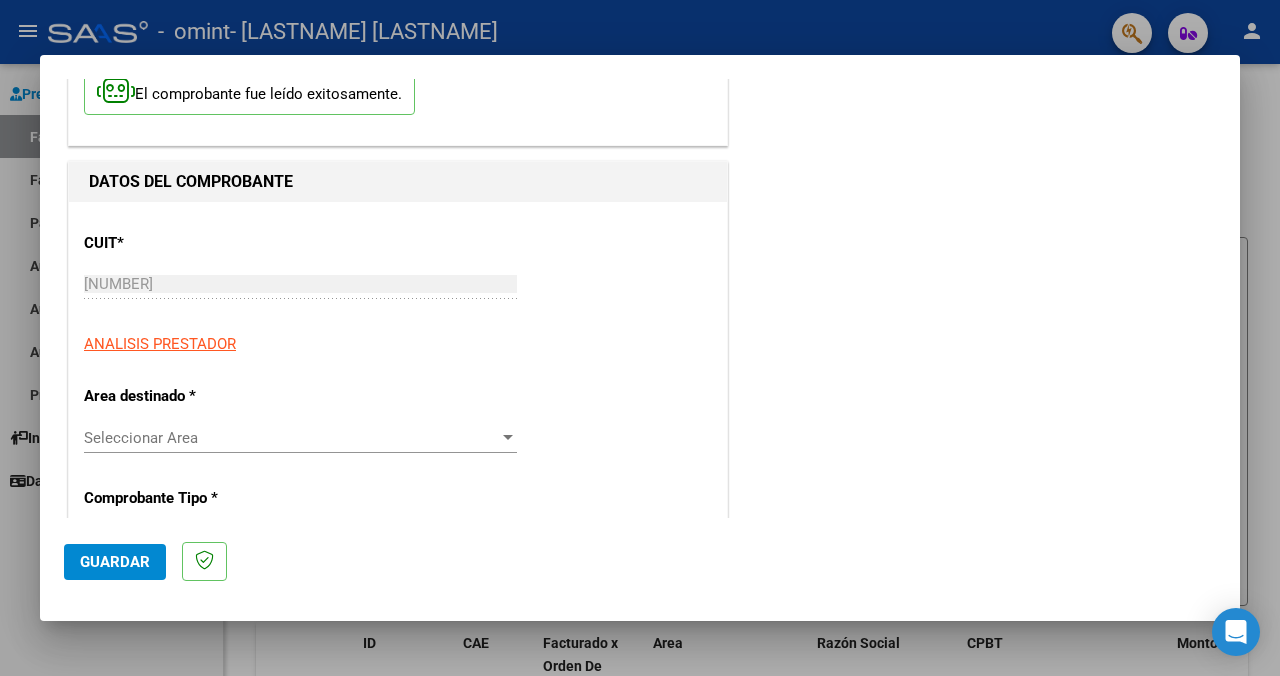 click on "Seleccionar Area Seleccionar Area" at bounding box center (300, 438) 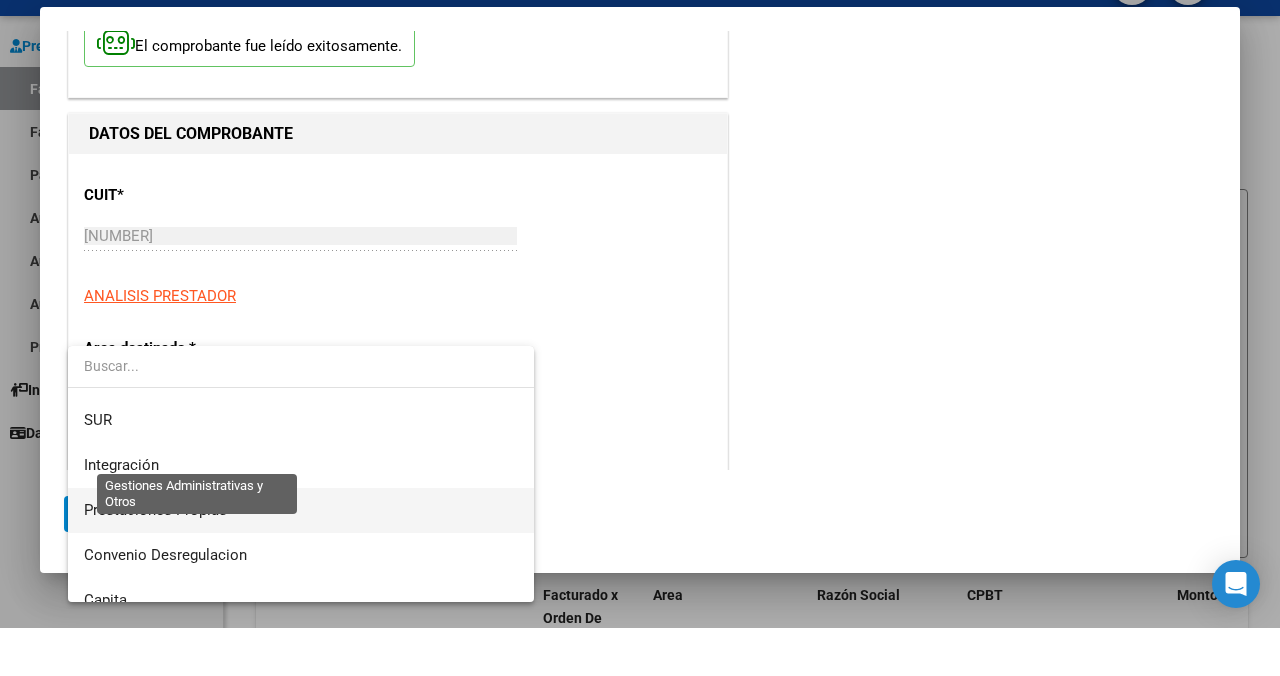 scroll, scrollTop: 149, scrollLeft: 0, axis: vertical 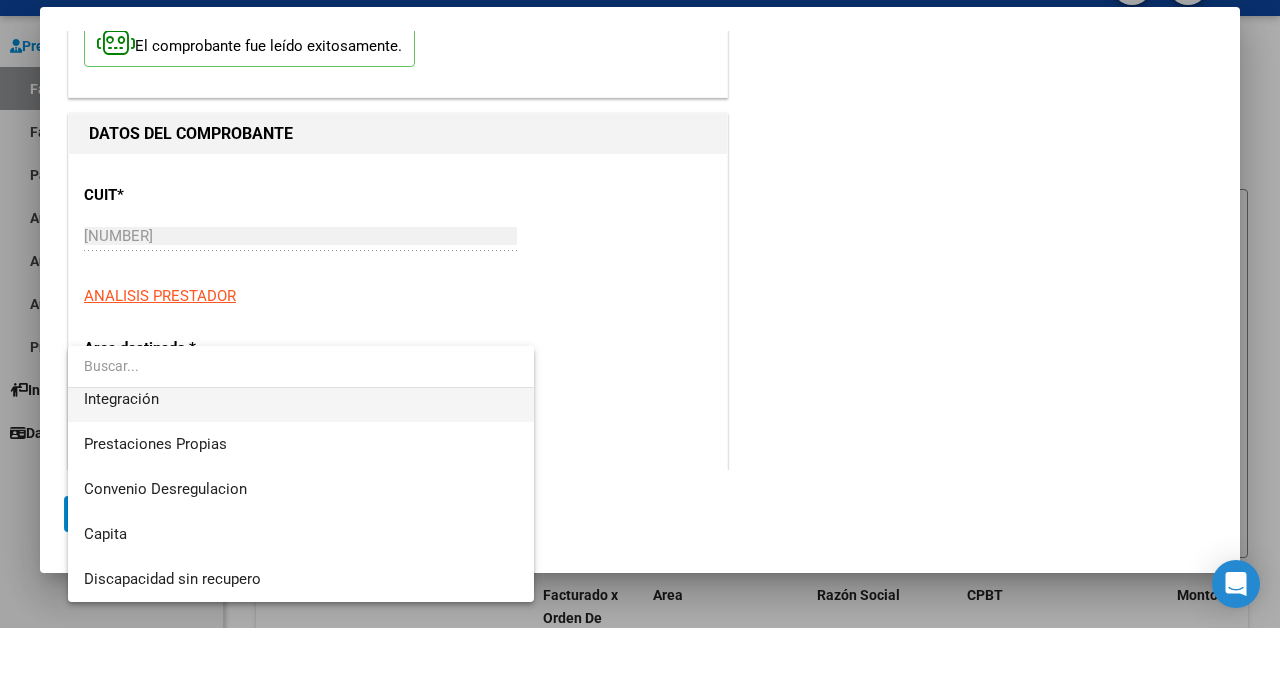 click on "Hospitales de Autogestión Gestiones Administrativas y Otros SUR Integración Prestaciones Propias Convenio Desregulacion Capita Discapacidad sin recupero" at bounding box center (301, 522) 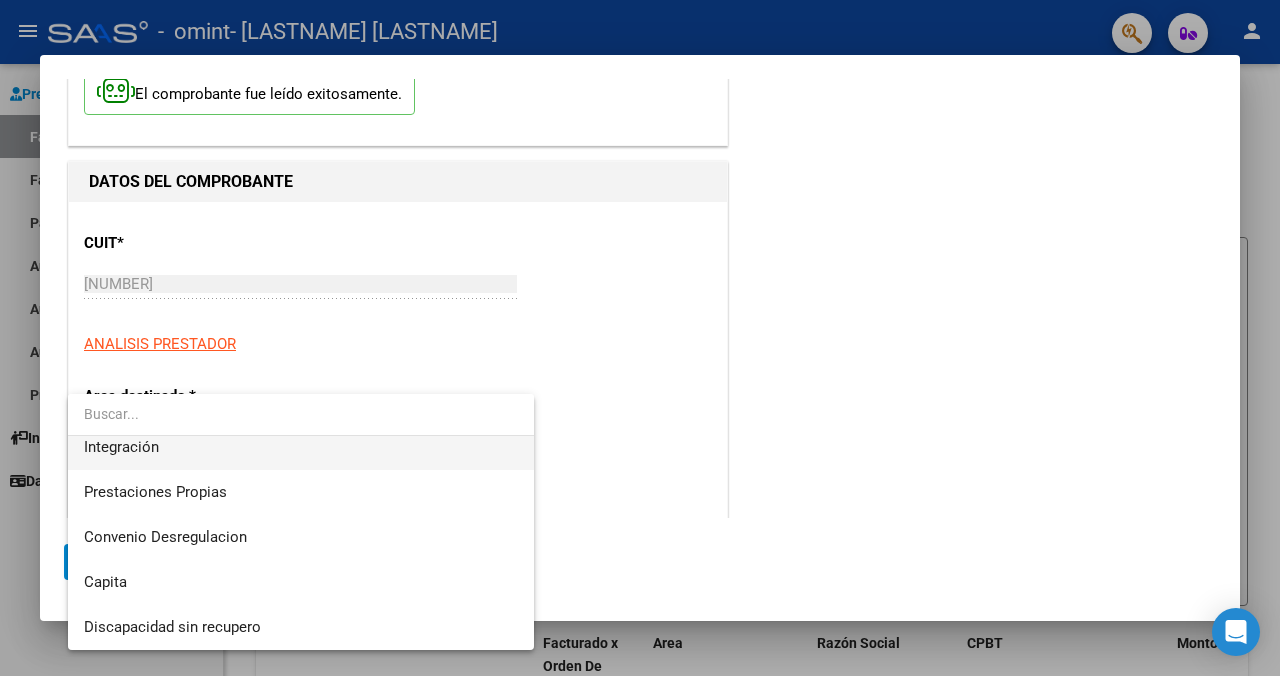 click on "Integración" at bounding box center (301, 447) 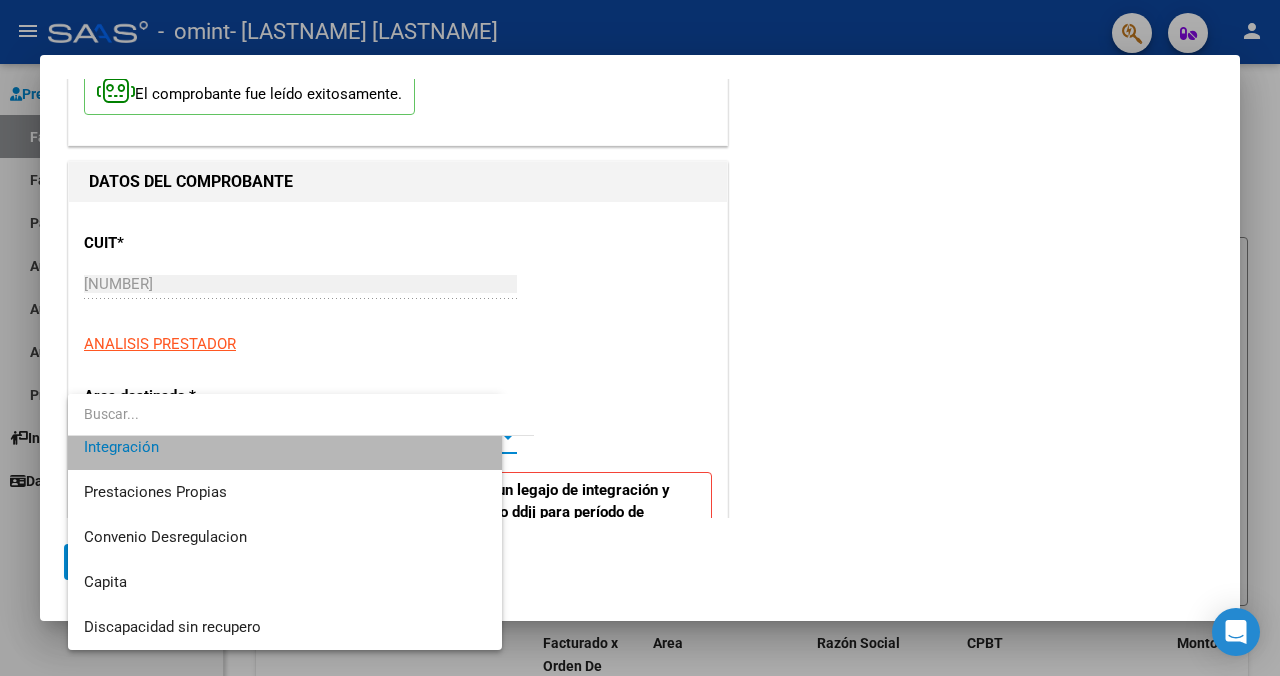scroll, scrollTop: 135, scrollLeft: 0, axis: vertical 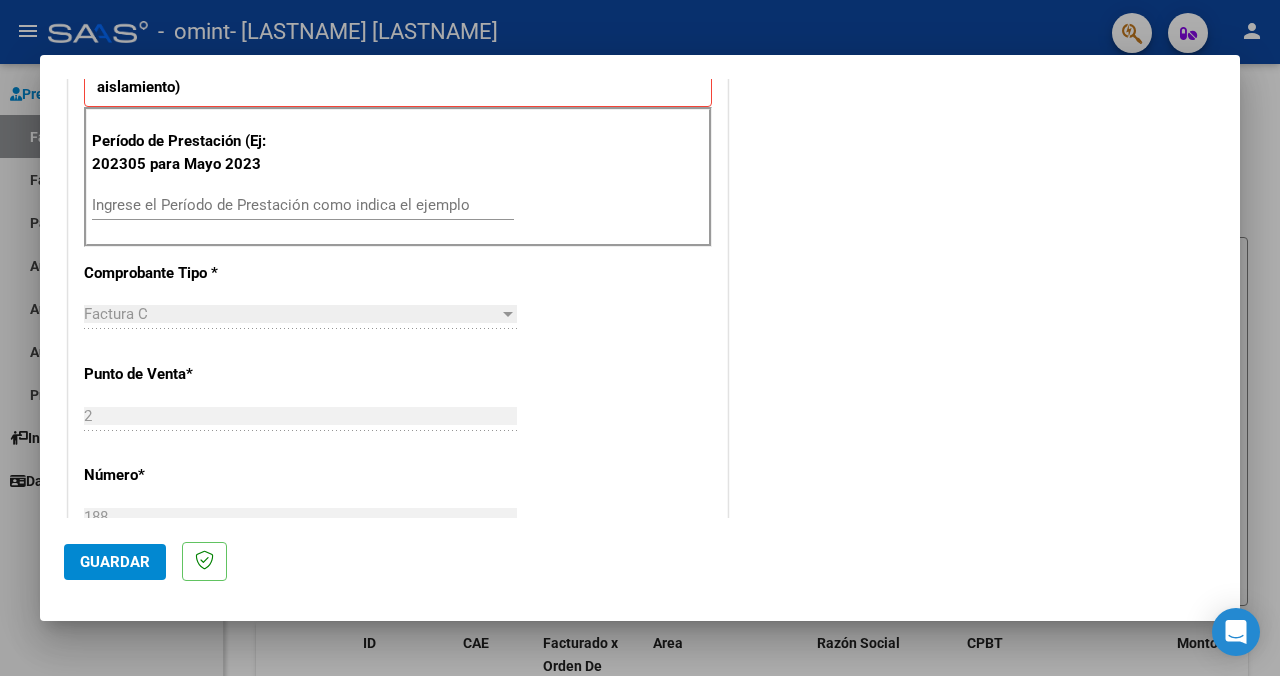 click on "Ingrese el Período de Prestación como indica el ejemplo" at bounding box center (303, 205) 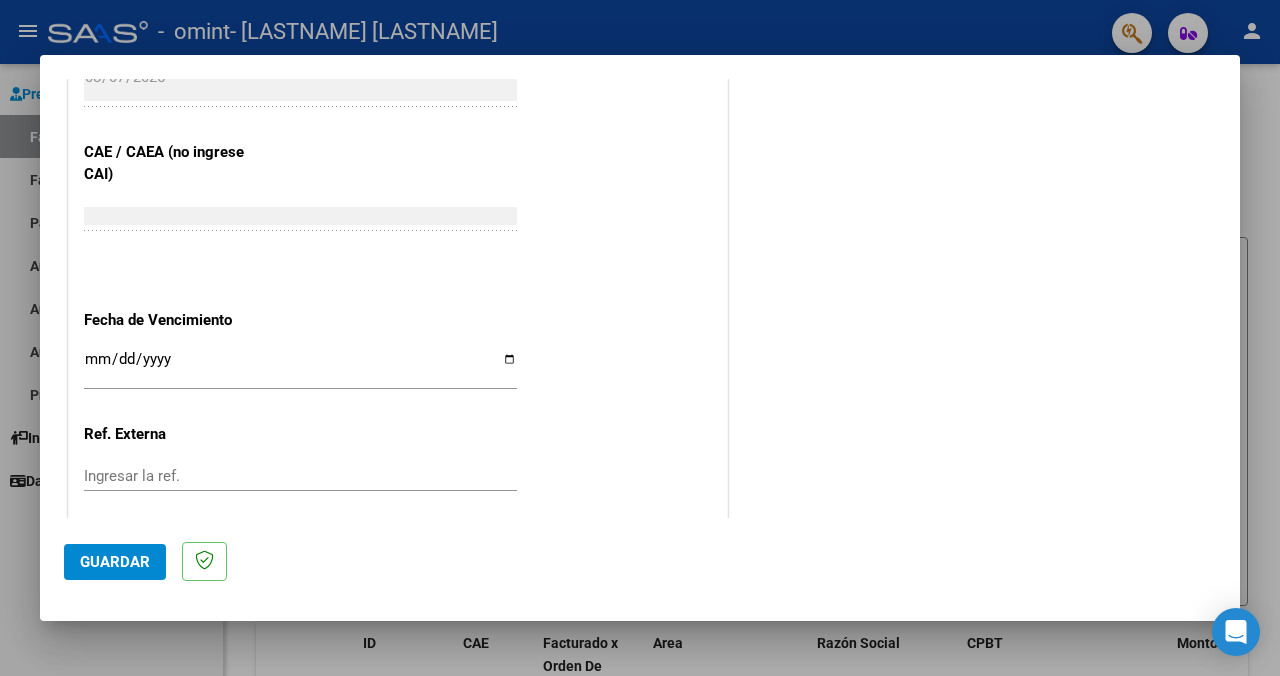 scroll, scrollTop: 1257, scrollLeft: 0, axis: vertical 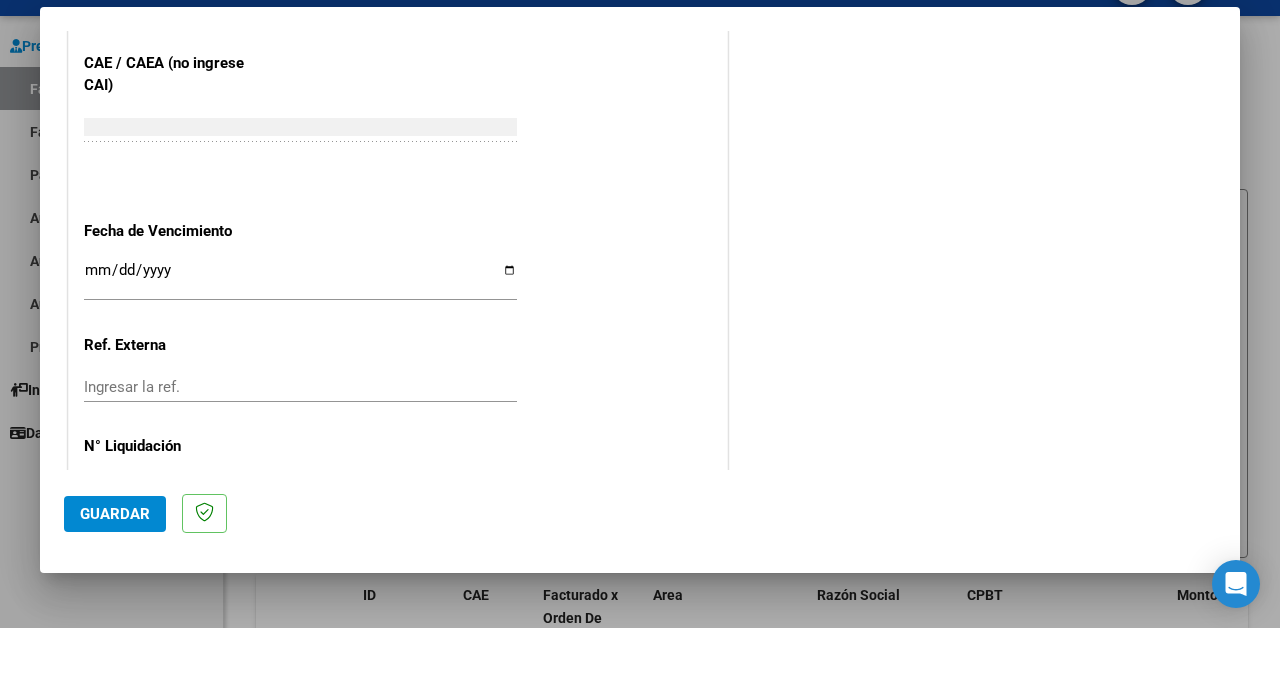 type on "202507" 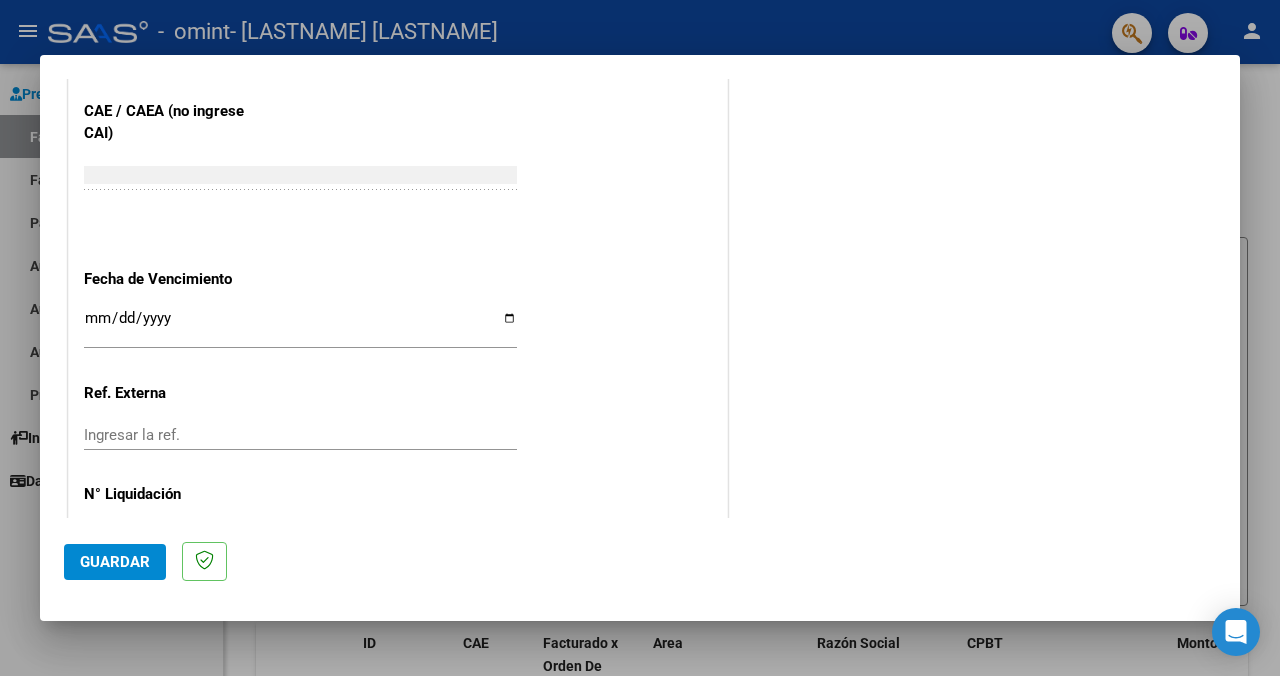 click on "Ingresar la fecha" at bounding box center (300, 326) 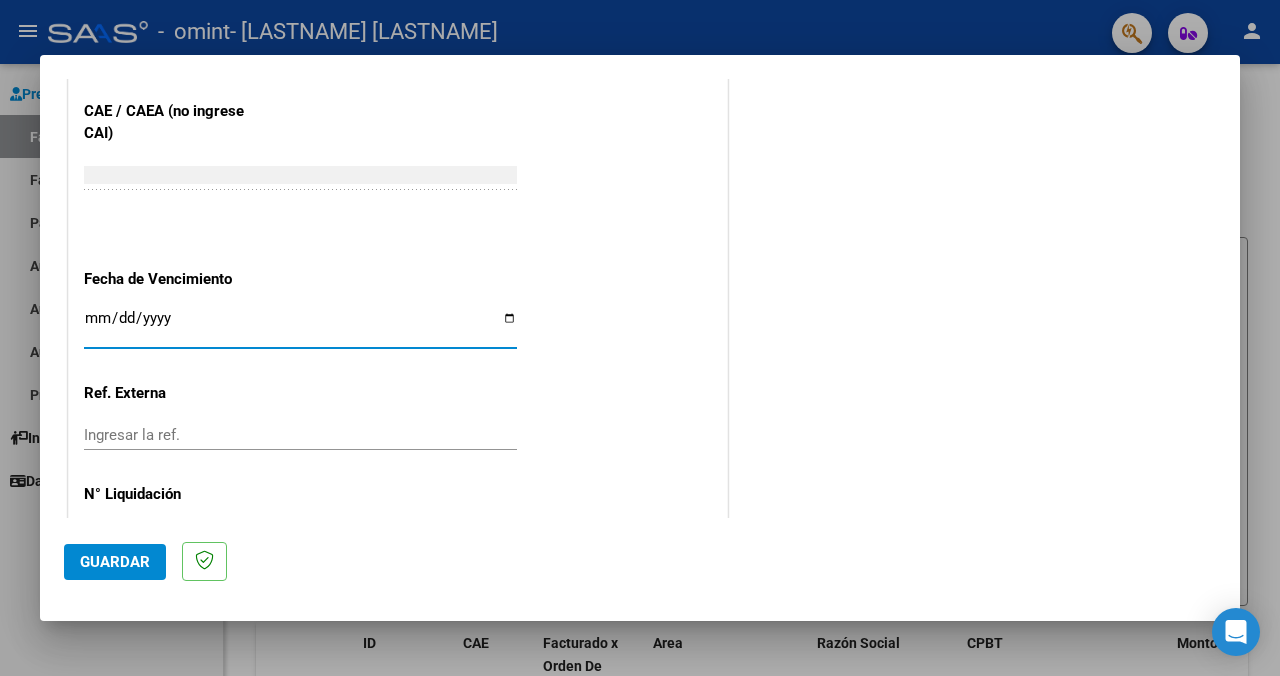 type on "2025-08-17" 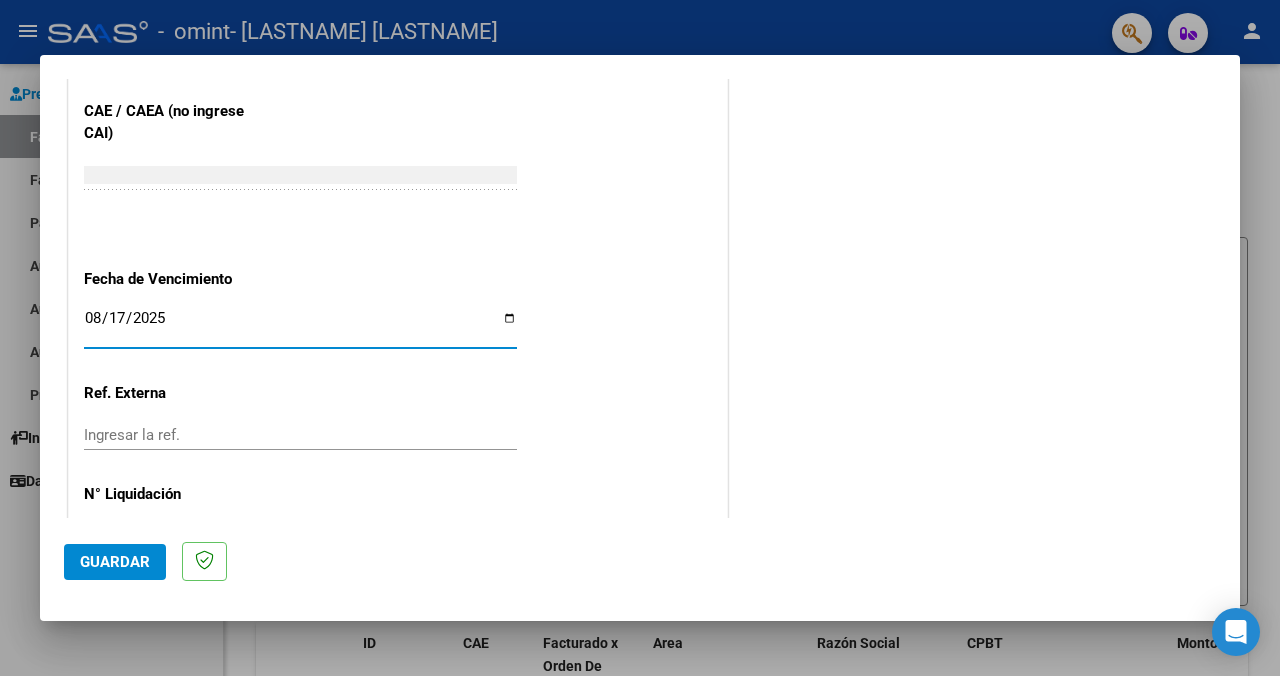 click on "Guardar" 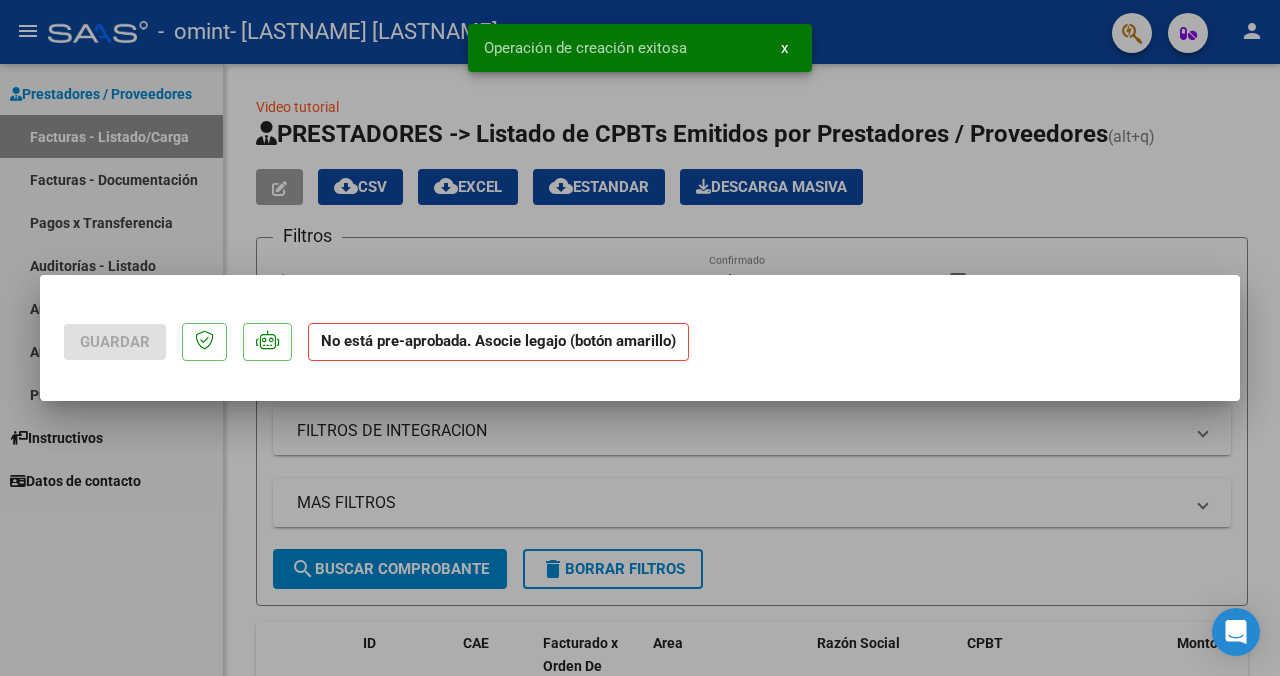 scroll, scrollTop: 0, scrollLeft: 0, axis: both 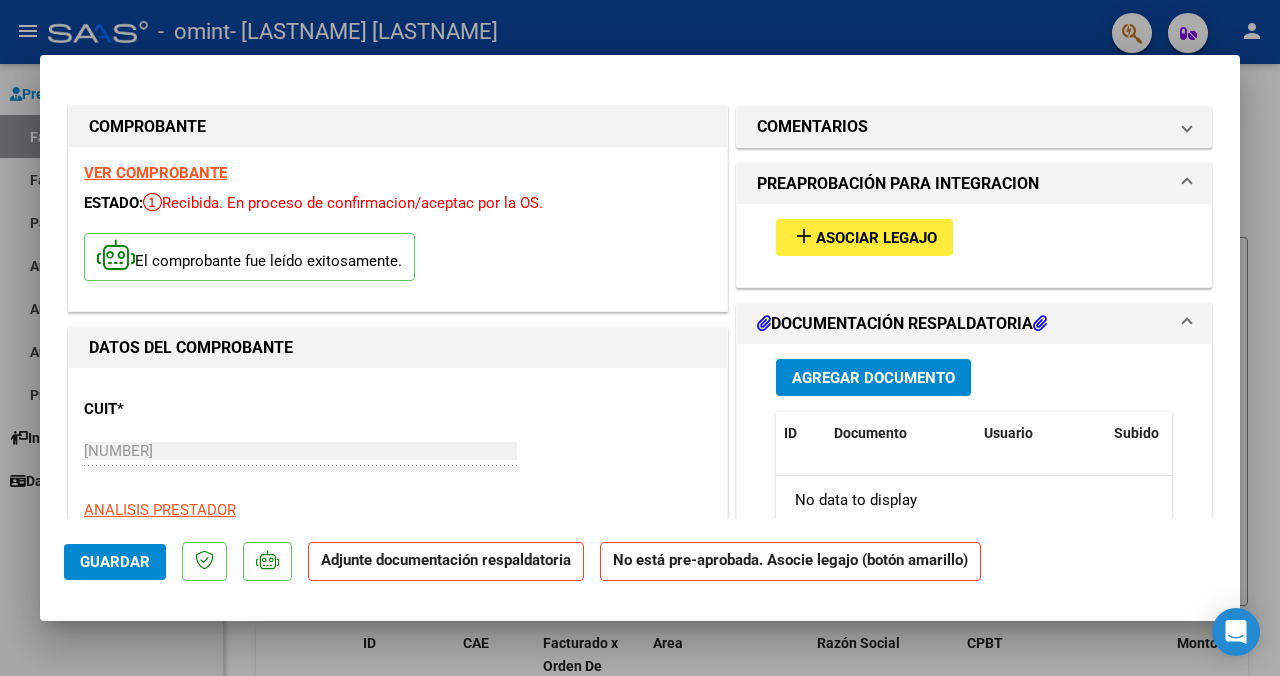 click on "Asociar Legajo" at bounding box center (876, 238) 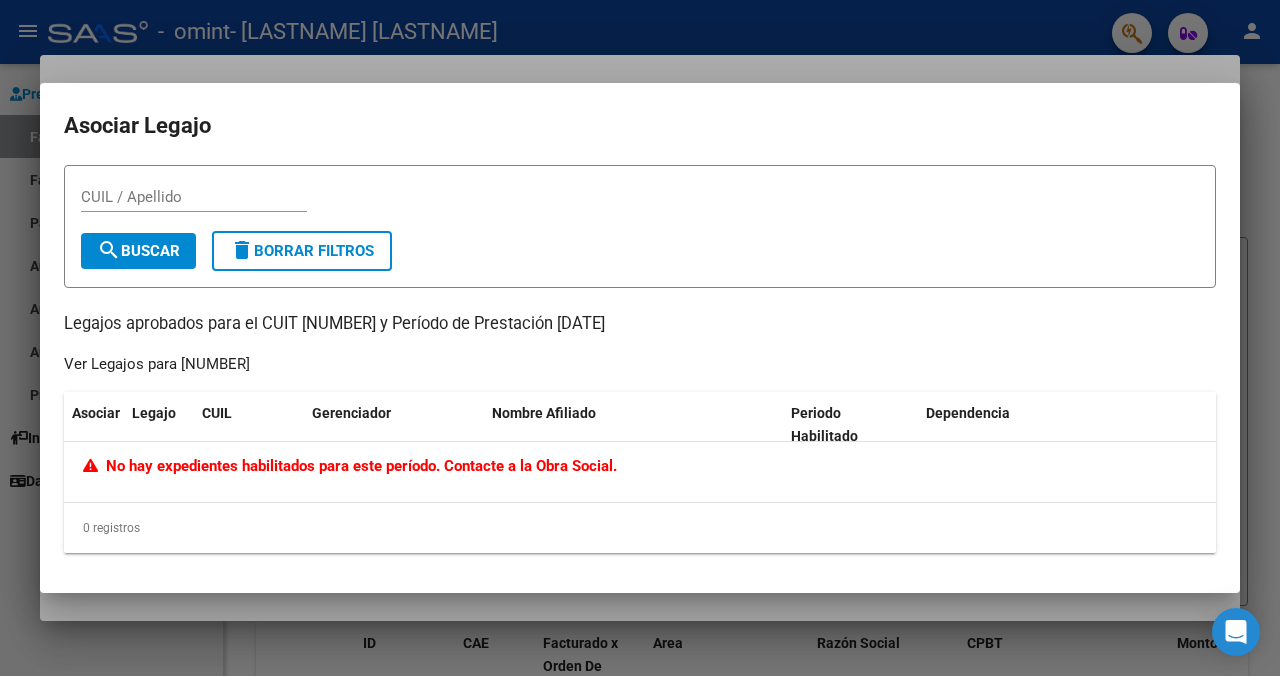 click at bounding box center [640, 338] 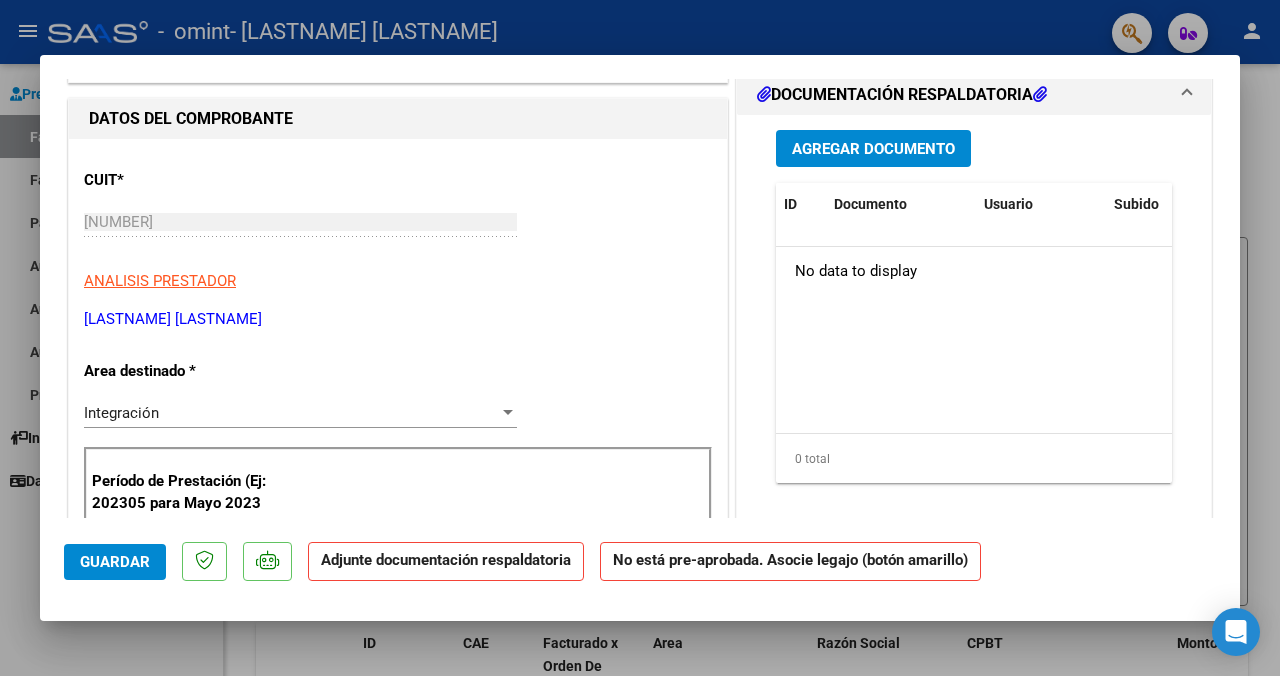 scroll, scrollTop: 192, scrollLeft: 0, axis: vertical 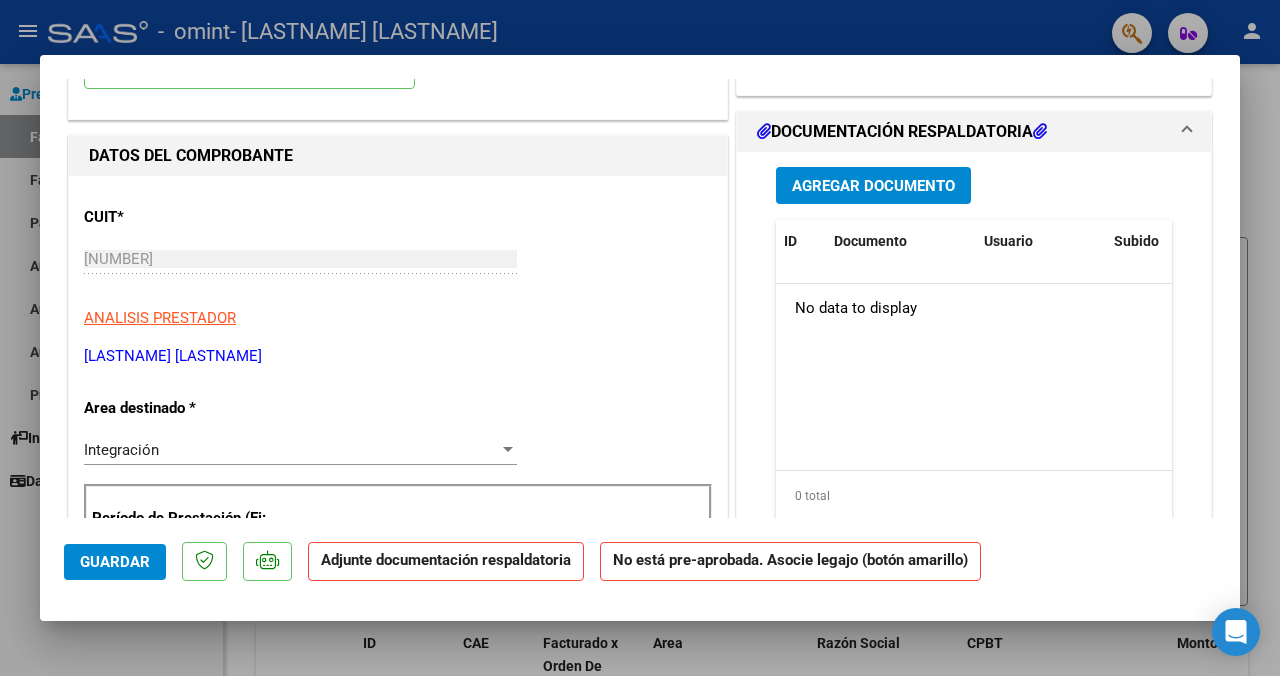 click on "Agregar Documento" at bounding box center [873, 186] 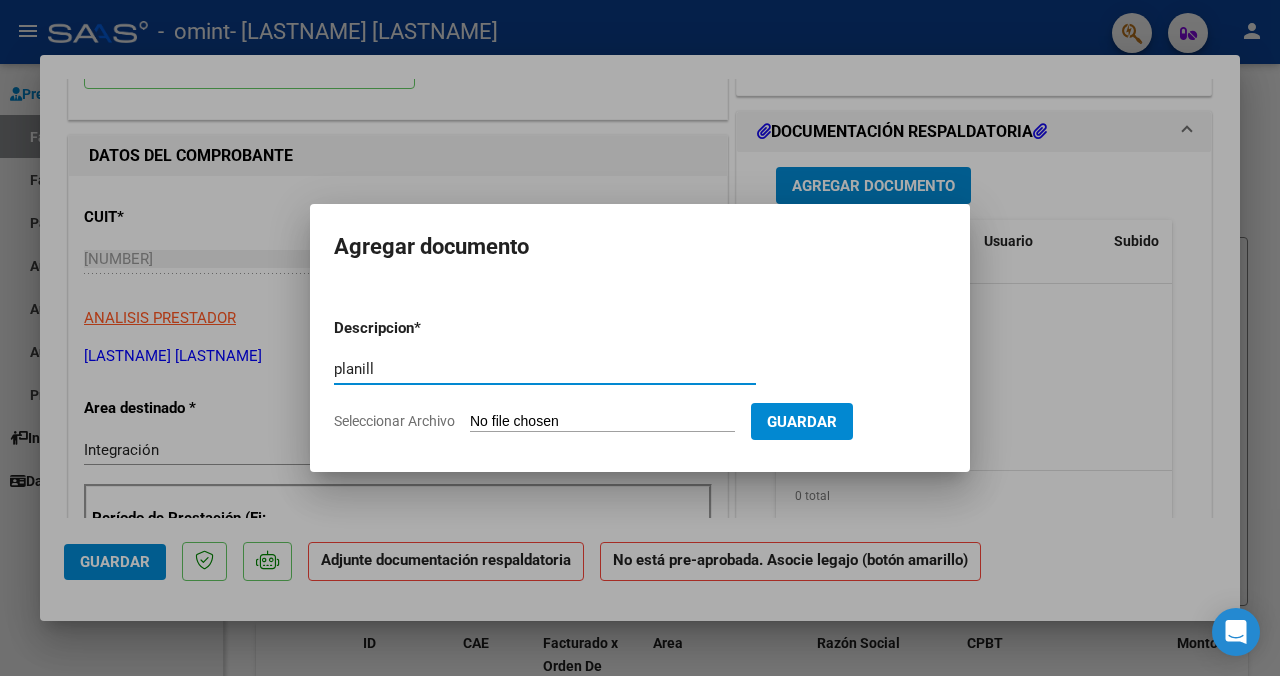 type on "planilla" 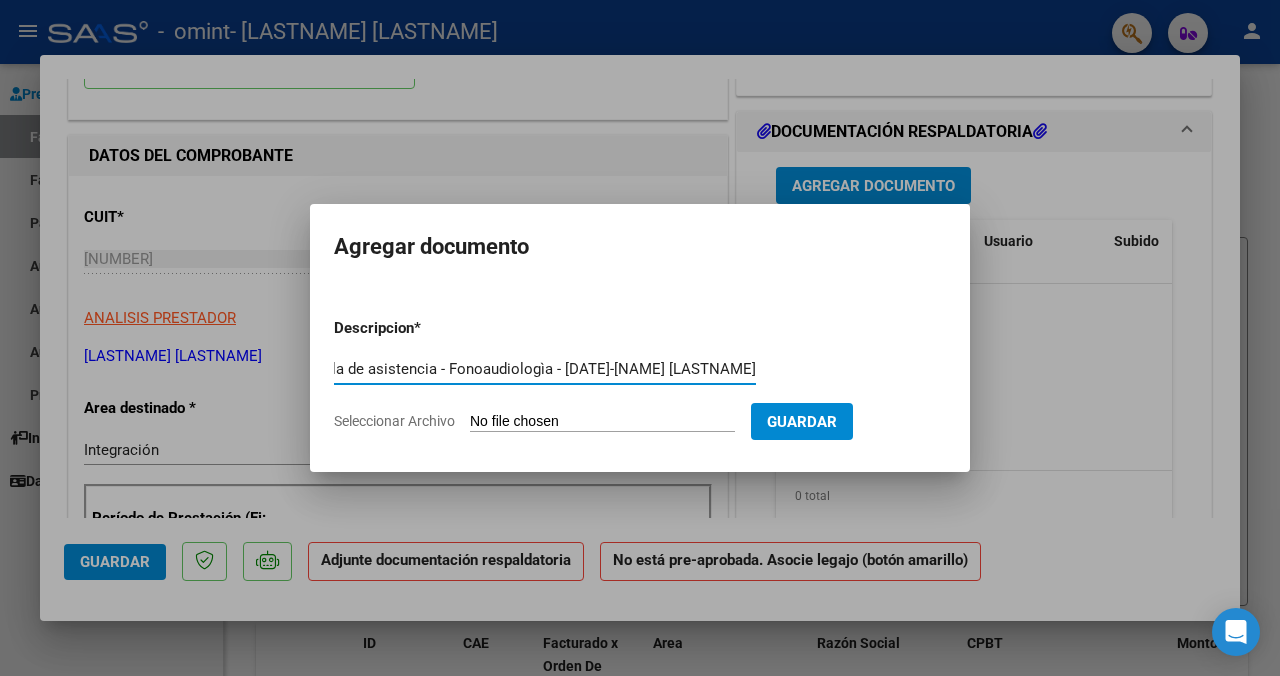 scroll, scrollTop: 0, scrollLeft: 109, axis: horizontal 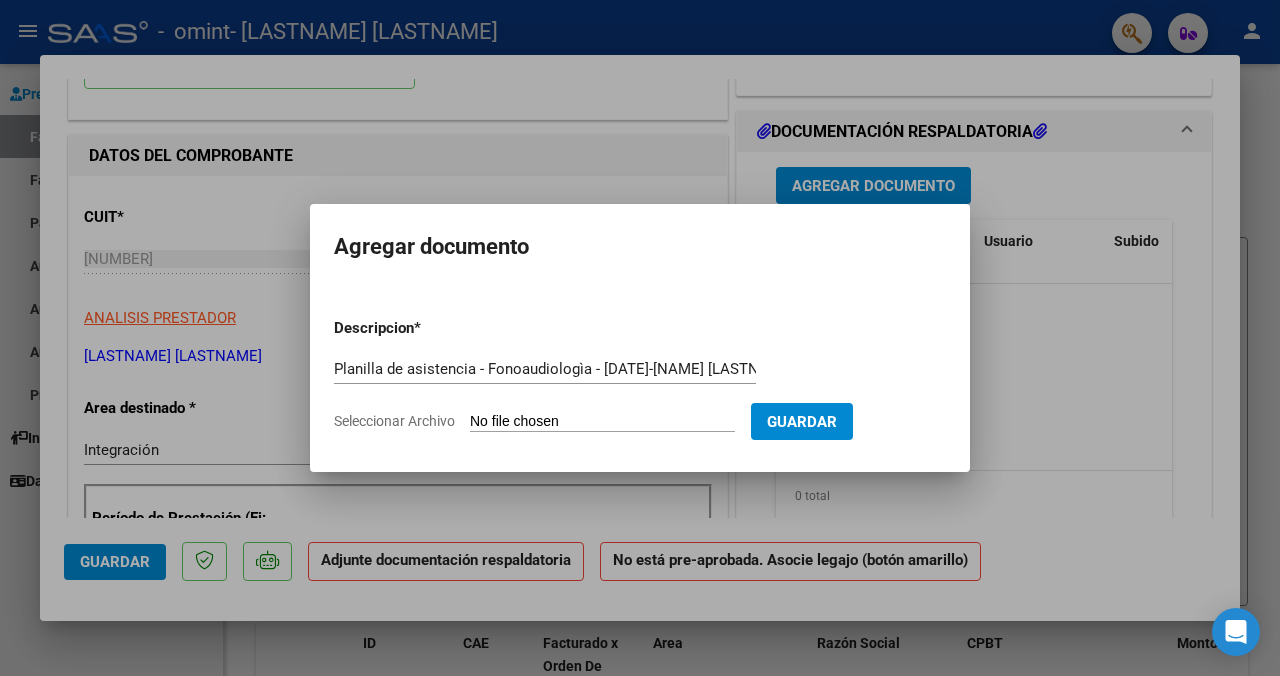 type on "C:\fakepath\1000051527.pdf" 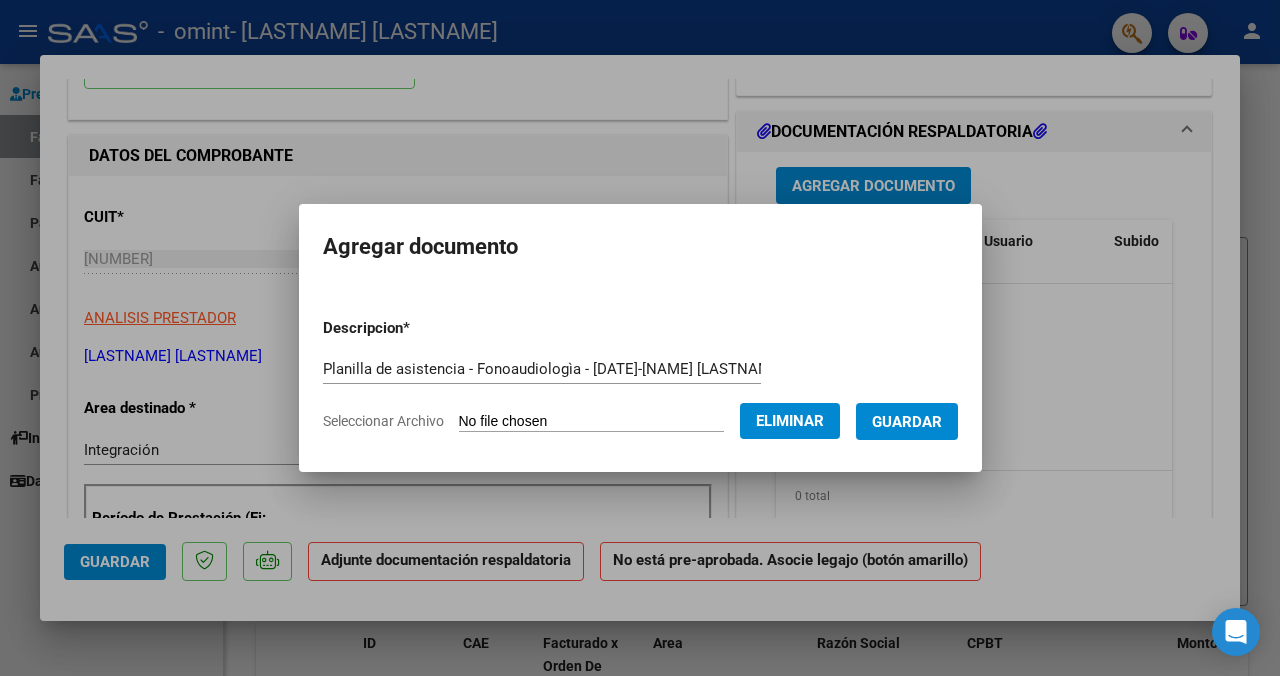 click on "Guardar" at bounding box center (907, 422) 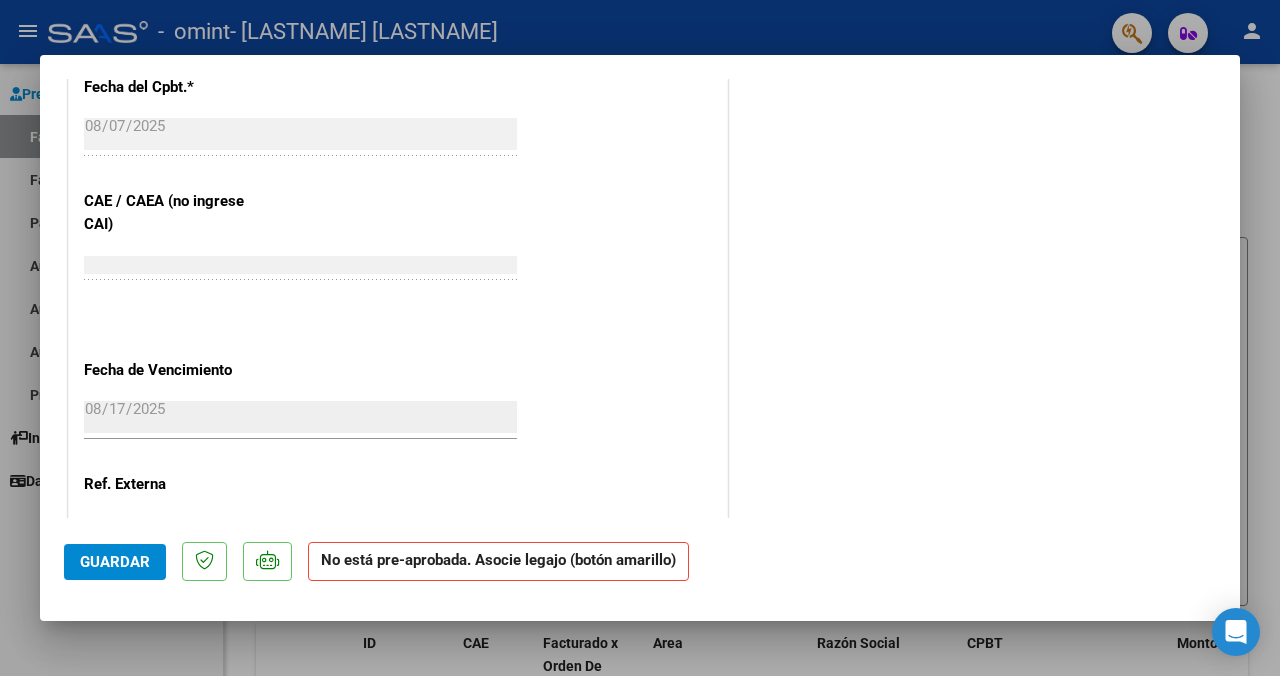 scroll, scrollTop: 1250, scrollLeft: 0, axis: vertical 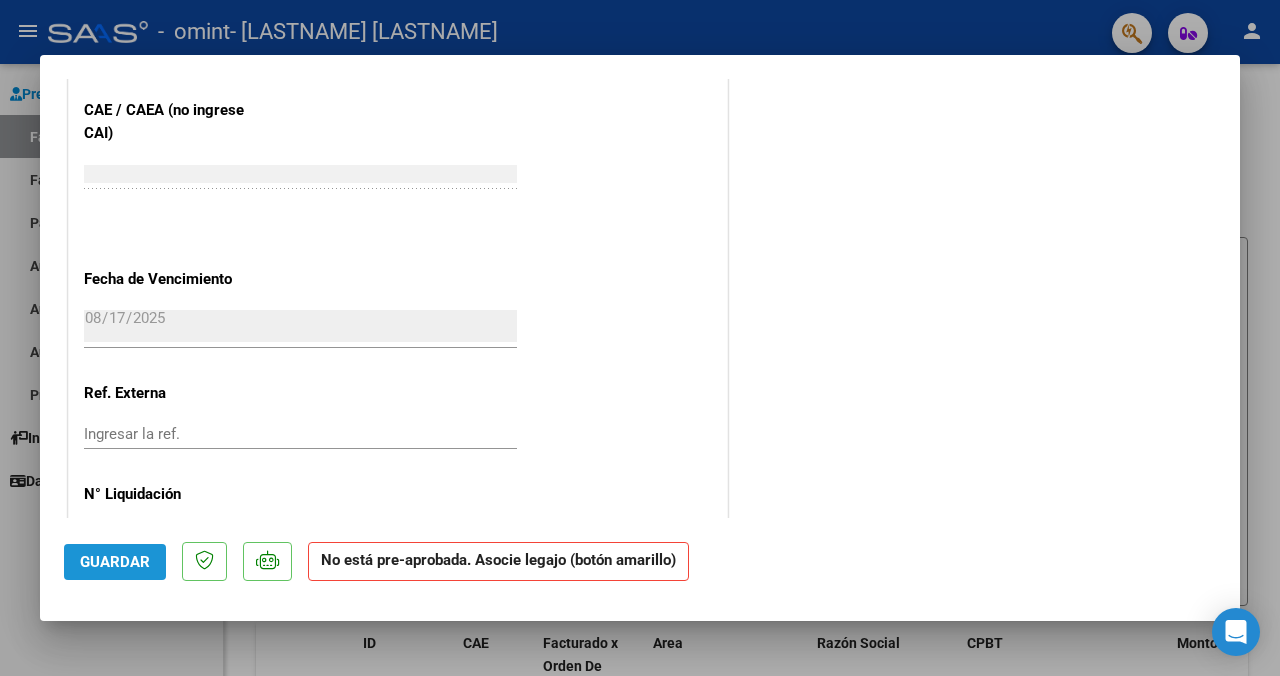 click on "Guardar" 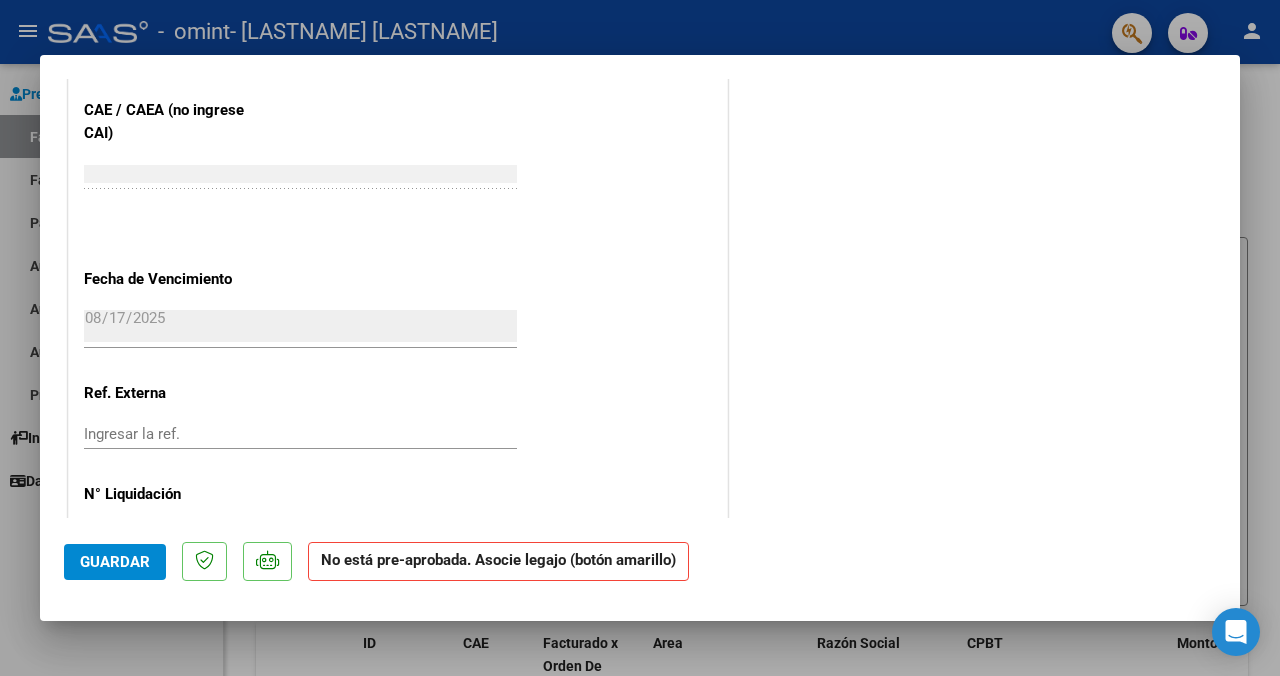 click on "Guardar" 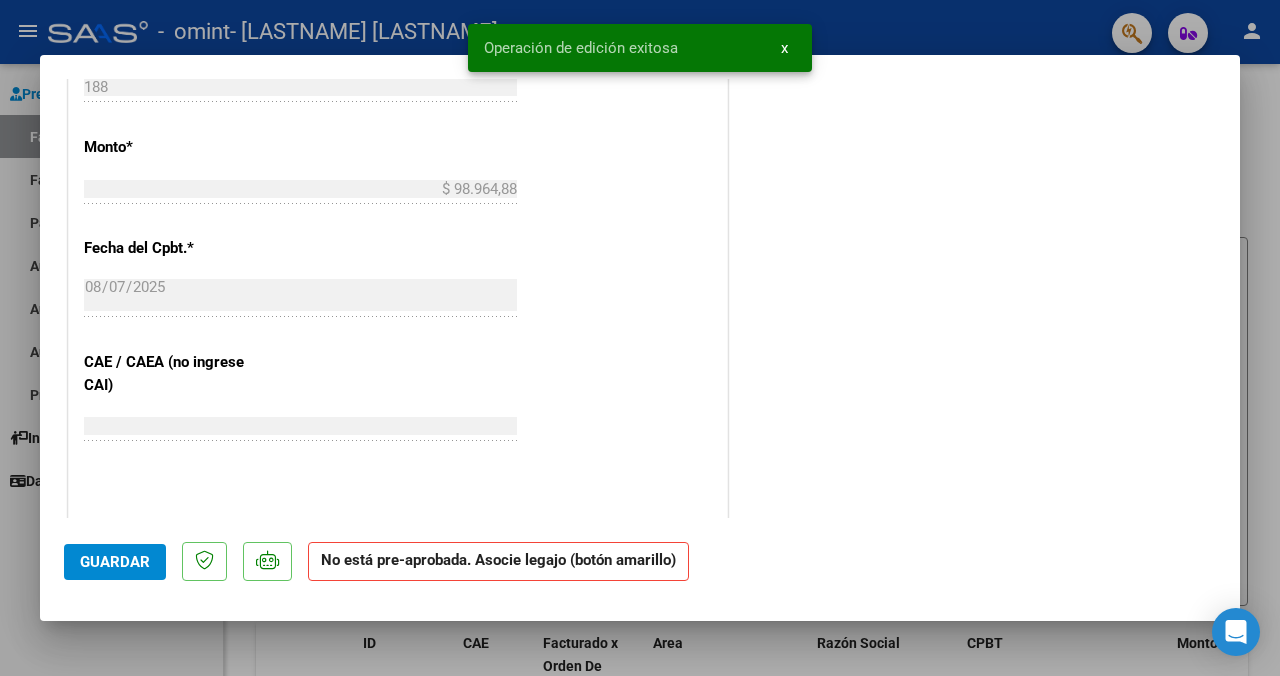 scroll, scrollTop: 994, scrollLeft: 0, axis: vertical 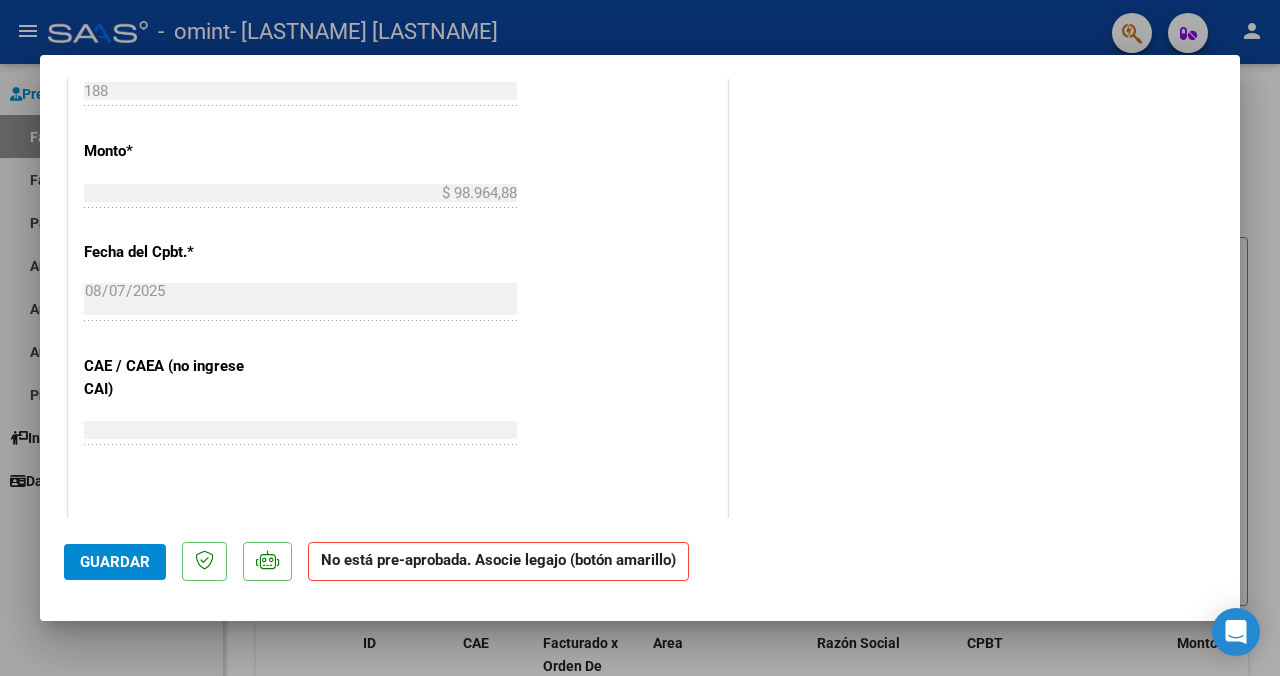 click on "Guardar" 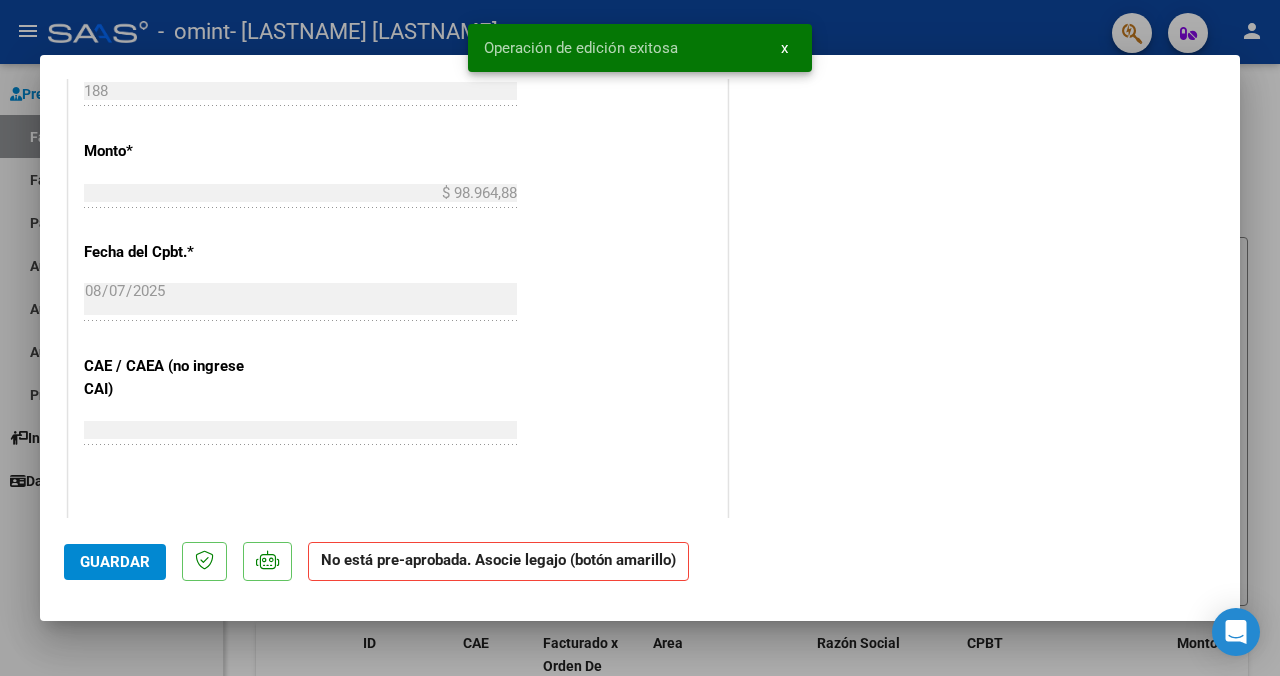 click at bounding box center (640, 338) 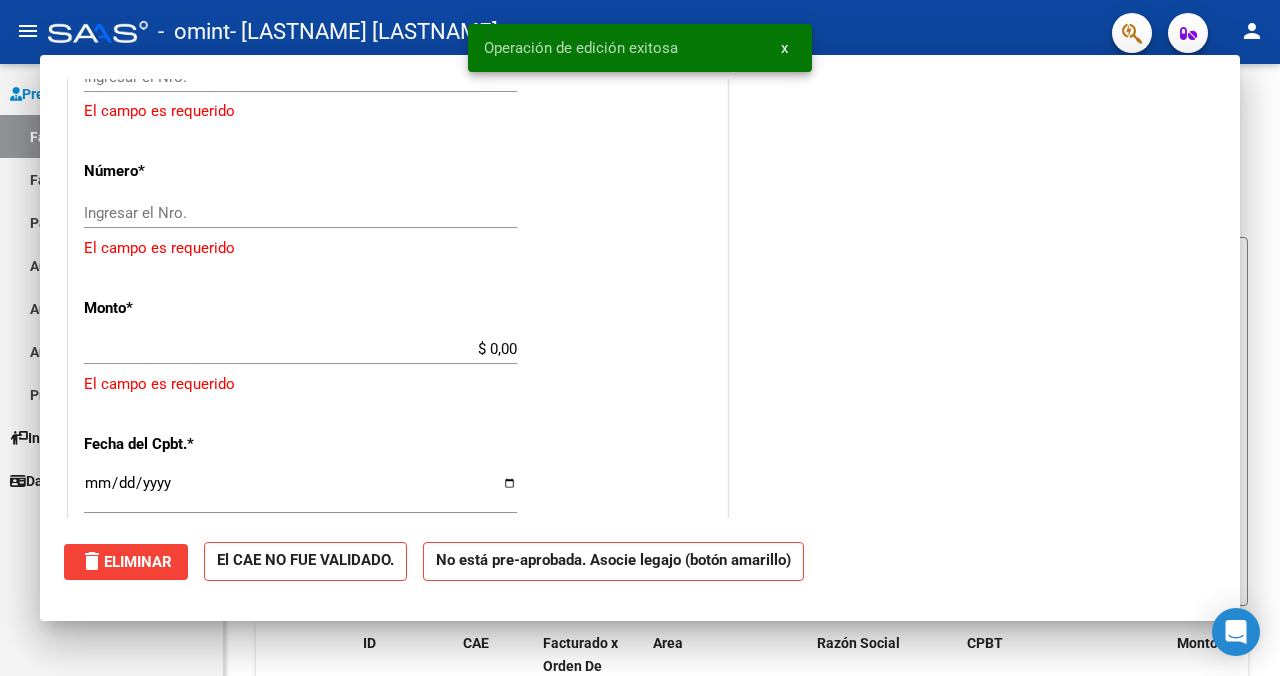 scroll, scrollTop: 934, scrollLeft: 0, axis: vertical 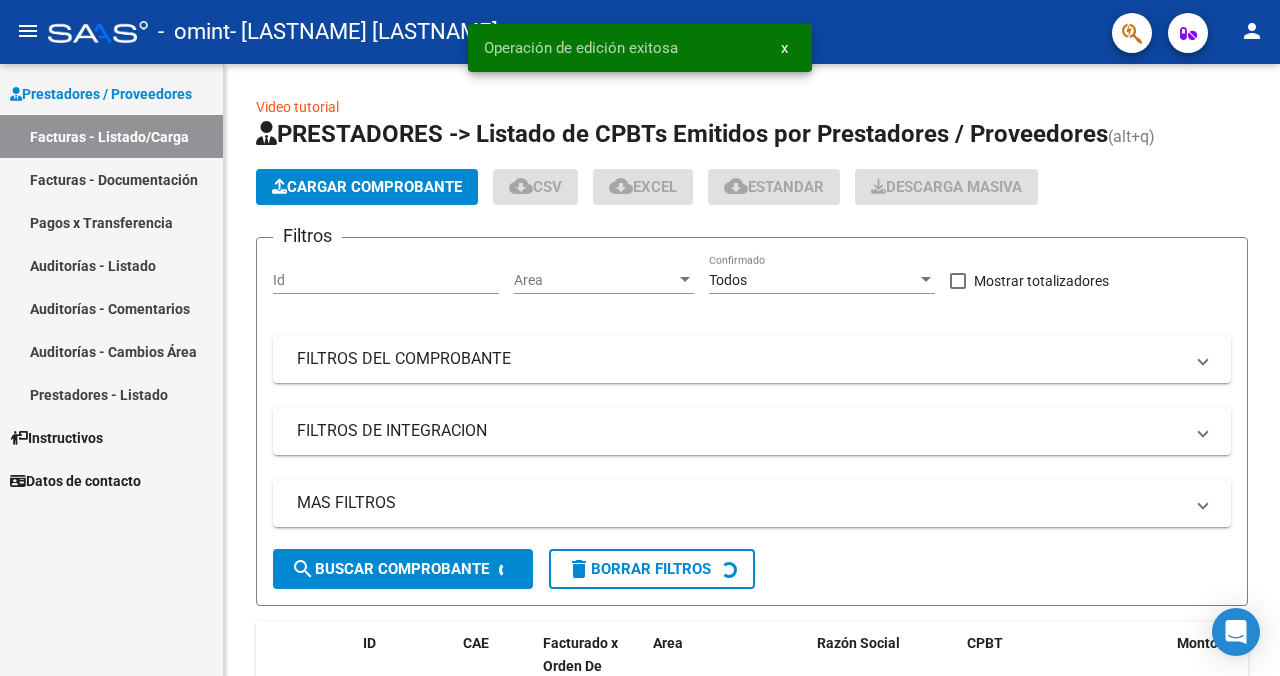 click at bounding box center (18, 481) 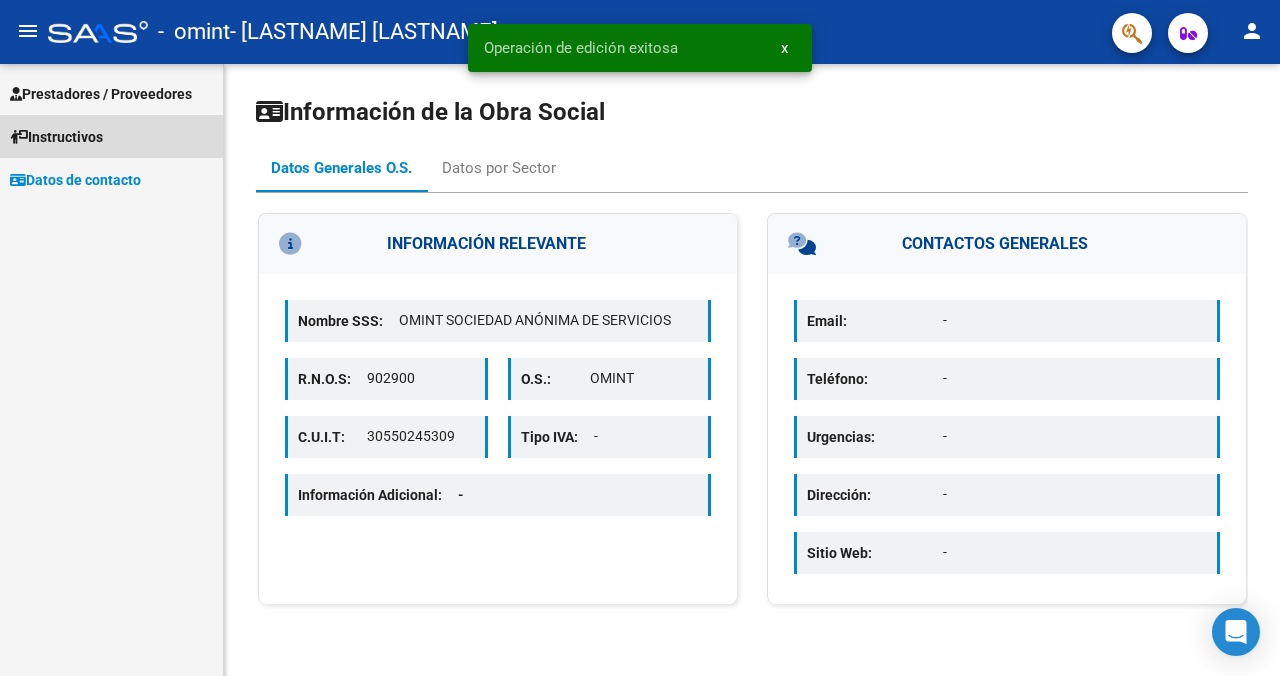 click on "Instructivos" at bounding box center [111, 136] 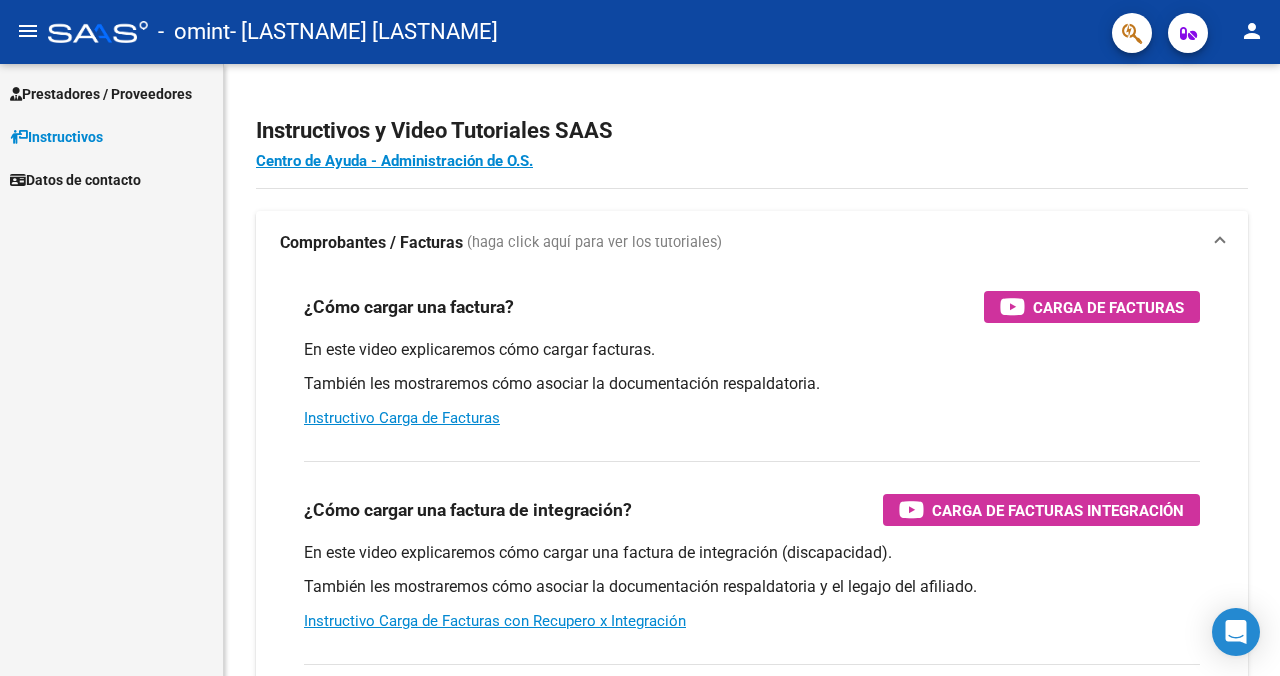 click on "Prestadores / Proveedores" at bounding box center (101, 94) 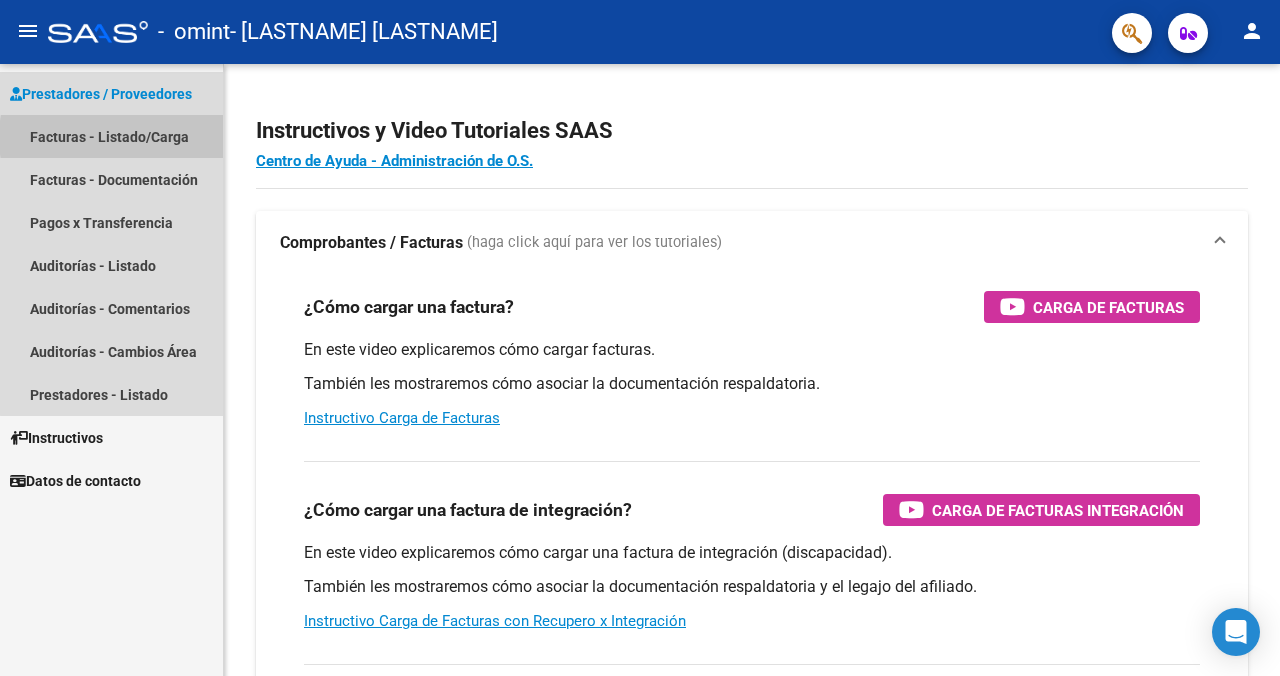 click on "Facturas - Listado/Carga" at bounding box center [111, 136] 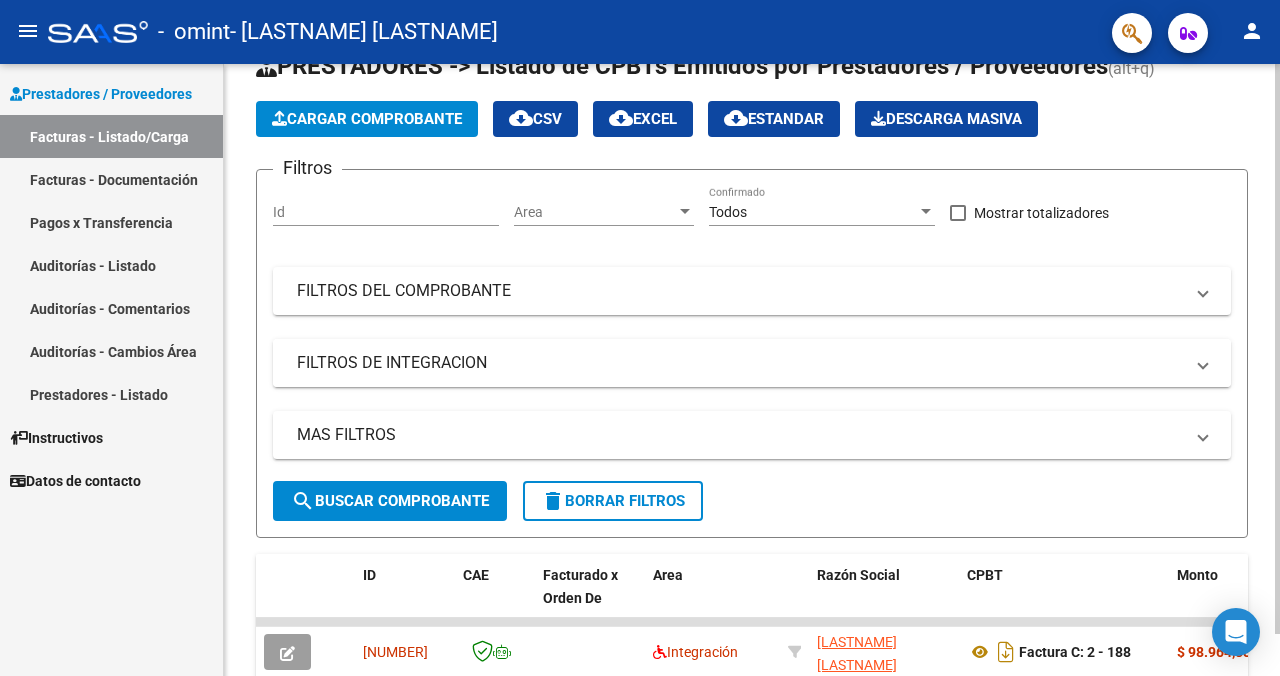 scroll, scrollTop: 126, scrollLeft: 0, axis: vertical 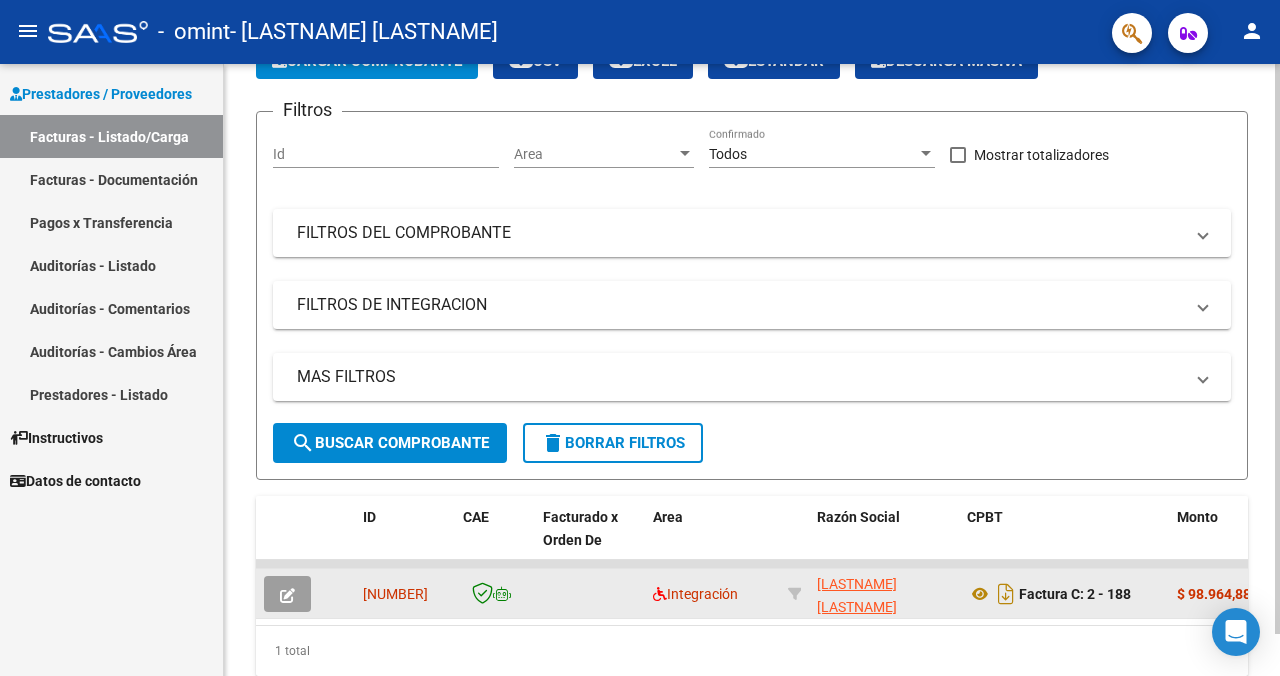 drag, startPoint x: 471, startPoint y: 627, endPoint x: 663, endPoint y: 614, distance: 192.4396 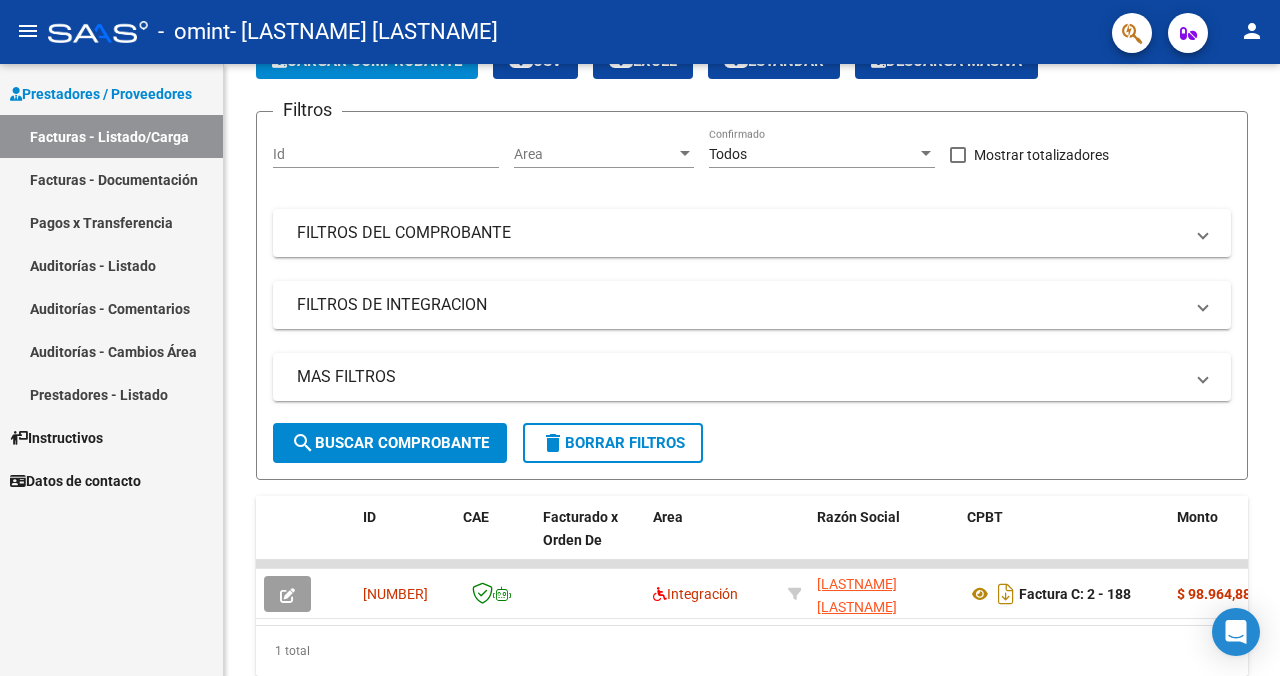click on "Prestadores / Proveedores Facturas - Listado/Carga Facturas - Documentación Pagos x Transferencia Auditorías - Listado Auditorías - Comentarios Auditorías - Cambios Área Prestadores - Listado    Instructivos    Datos de contacto" at bounding box center (111, 370) 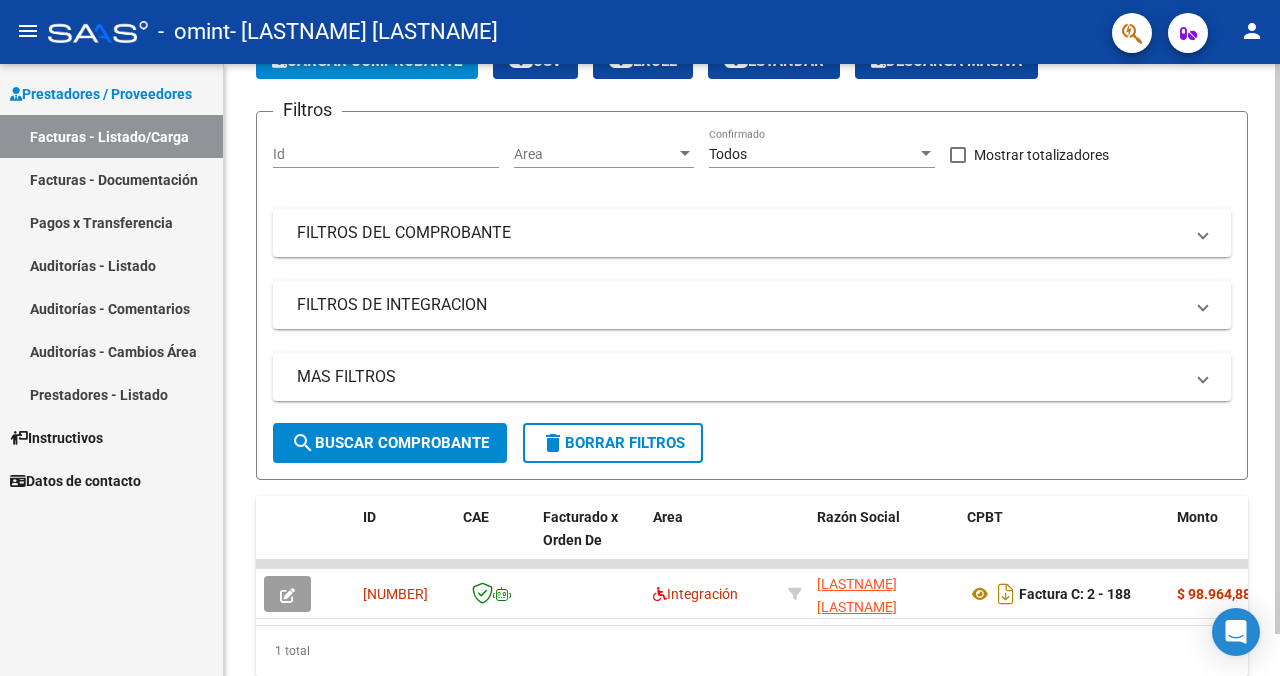 drag, startPoint x: 428, startPoint y: 627, endPoint x: 503, endPoint y: 636, distance: 75.53807 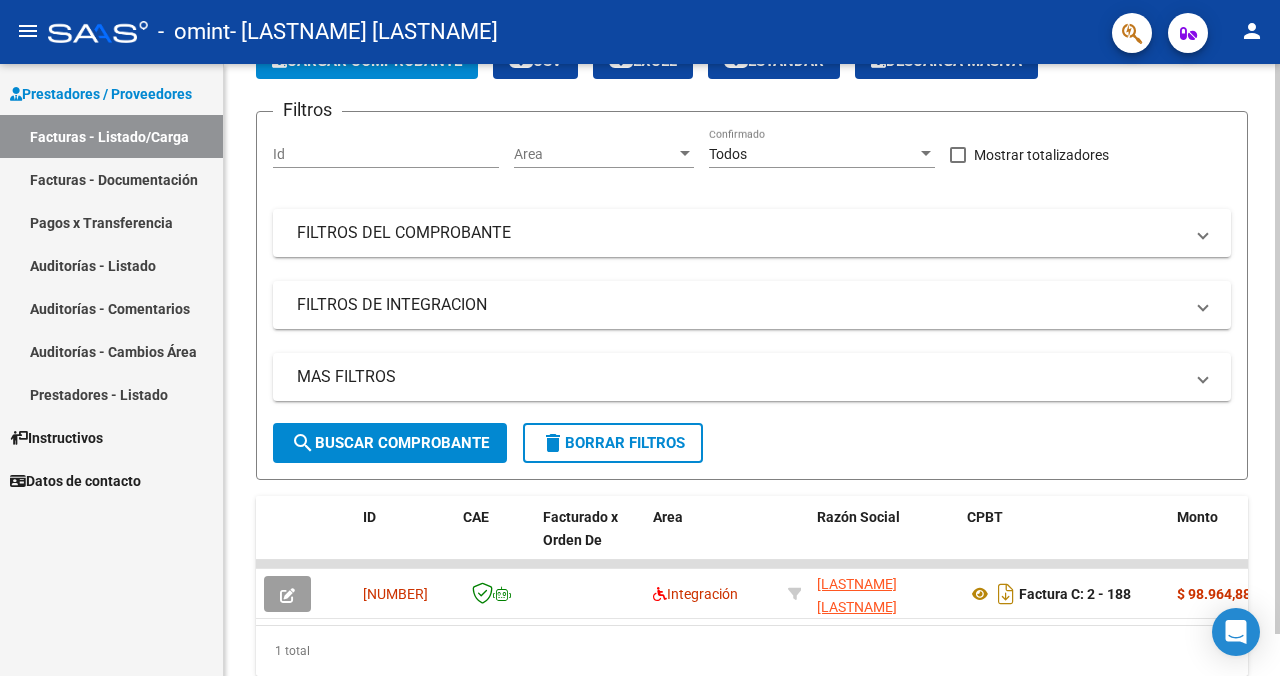drag, startPoint x: 702, startPoint y: 639, endPoint x: 630, endPoint y: 639, distance: 72 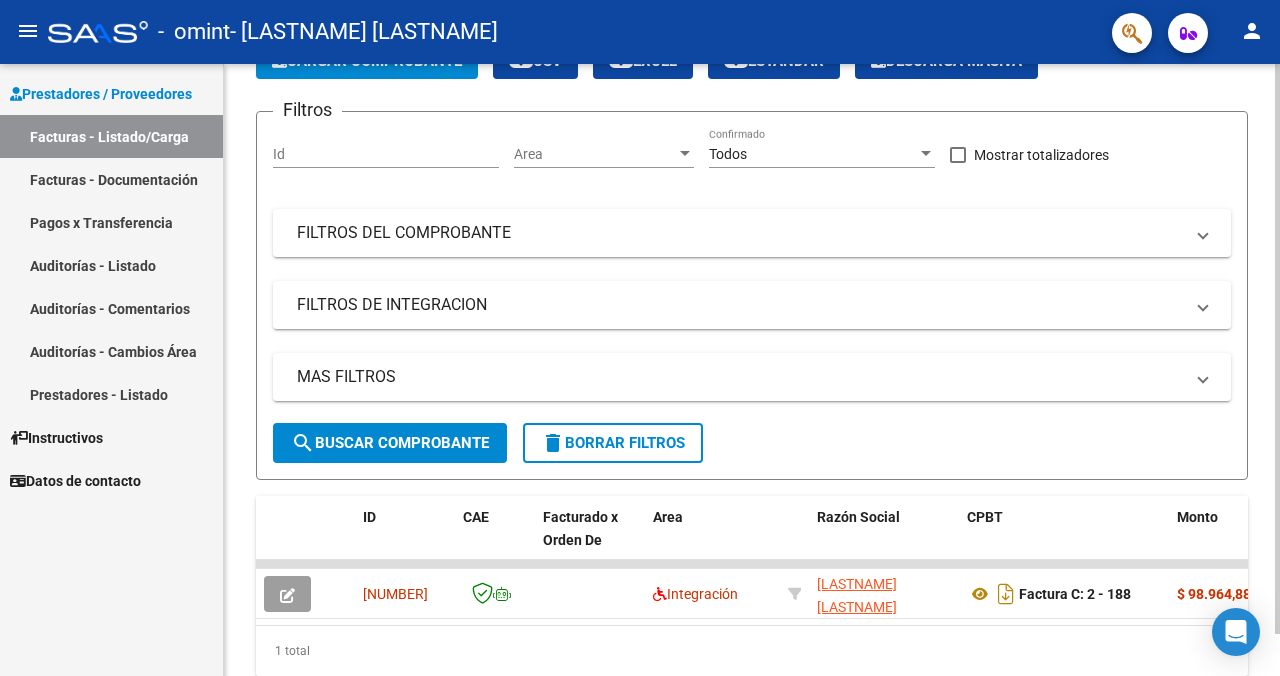 scroll, scrollTop: 20, scrollLeft: 0, axis: vertical 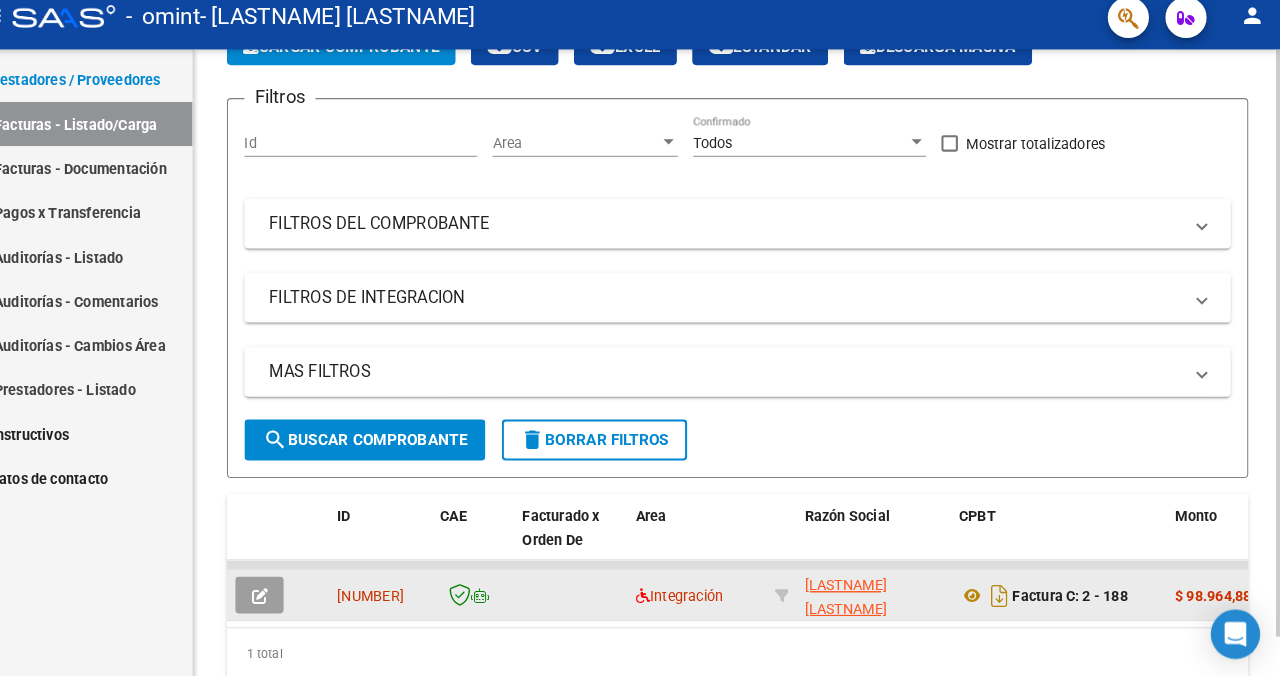 click 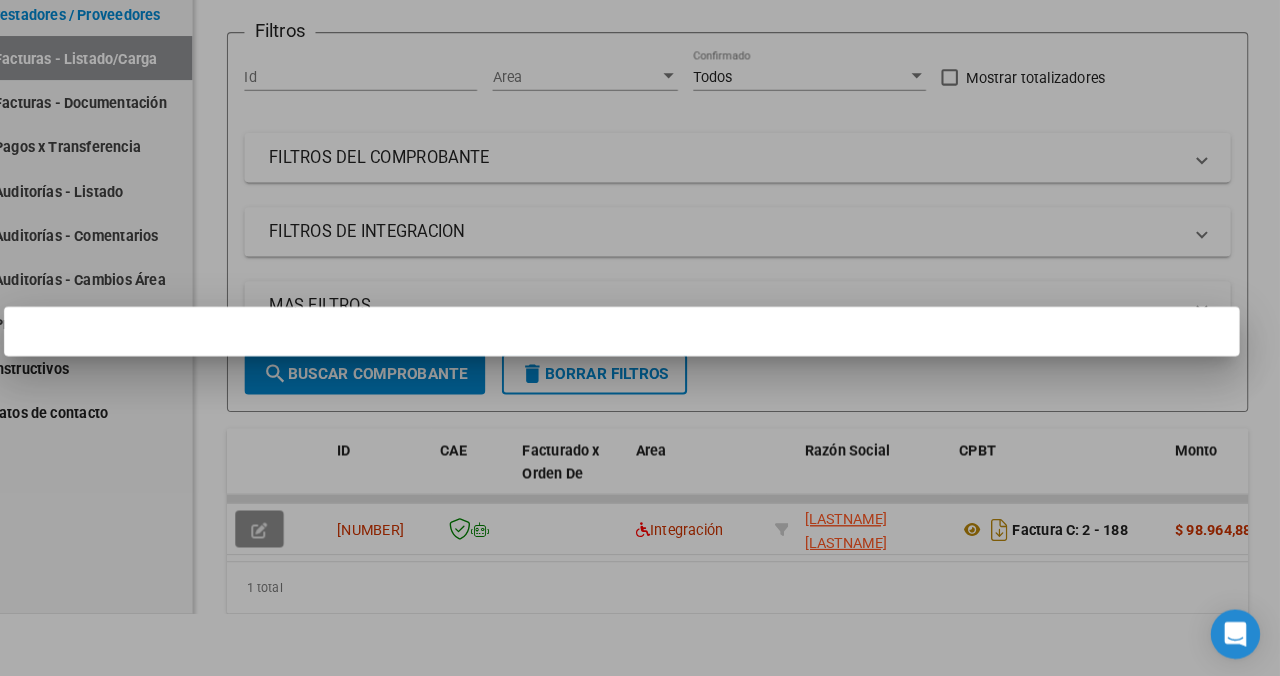 scroll, scrollTop: 0, scrollLeft: 0, axis: both 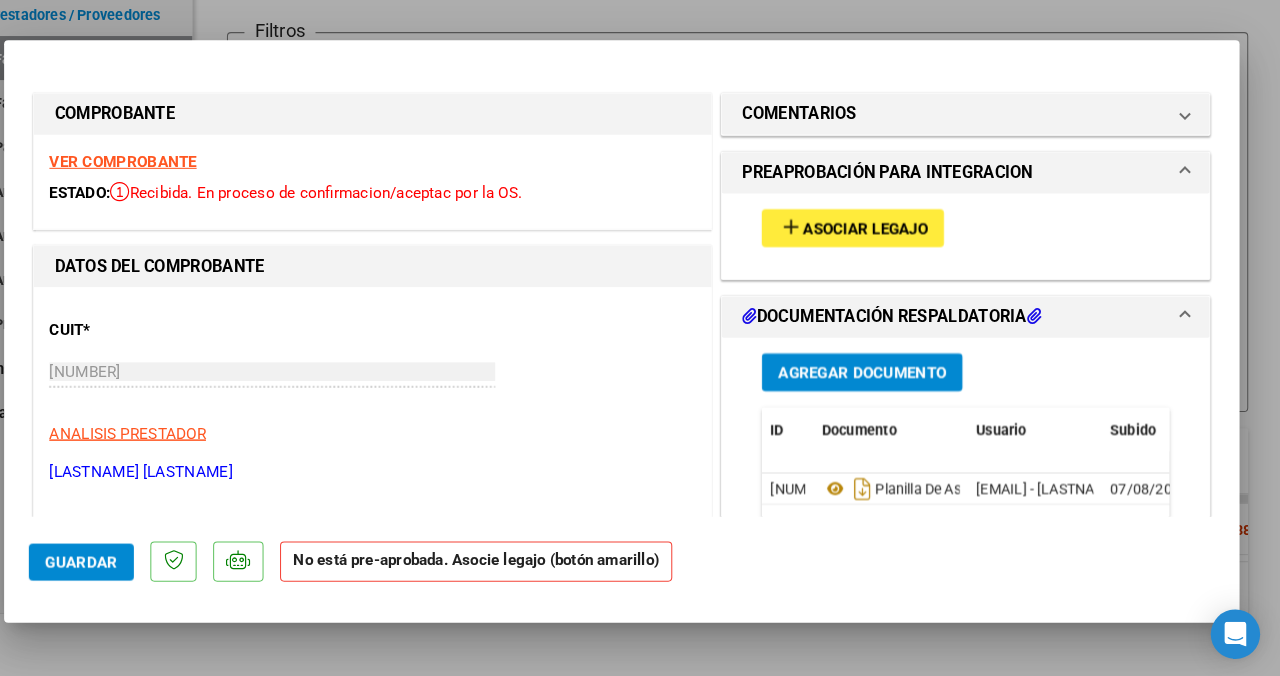 click on "COMPROBANTE VER COMPROBANTE       ESTADO:   Recibida. En proceso de confirmacion/aceptac por la OS.  DATOS DEL COMPROBANTE CUIT  *   [NUMBER] Ingresar CUIT  ANALISIS PRESTADOR  MALDONADO DAHYANA  ARCA Padrón  Area destinado * Integración Seleccionar Area Período de Prestación (Ej: 202305 para Mayo 2023    [DATE] Ingrese el Período de Prestación como indica el ejemplo   Comprobante Tipo * Factura C Seleccionar Tipo Punto de Venta  *   2 Ingresar el Nro.  Número  *   188 Ingresar el Nro.  Monto  *   $ 98.964,88 Ingresar el monto  Fecha del Cpbt.  *   [DATE] Ingresar la fecha  CAE / CAEA (no ingrese CAI)    [NUMBER] Ingresar el CAE o CAEA (no ingrese CAI)  Fecha de Vencimiento    [DATE] Ingresar la fecha  Ref. Externa    Ingresar la ref.  N° Liquidación    Ingresar el N° Liquidación  COMENTARIOS Comentarios del Prestador / Gerenciador:  PREAPROBACIÓN PARA INTEGRACION add Asociar Legajo  DOCUMENTACIÓN RESPALDATORIA  Agregar Documento ID Documento Usuario Subido Acción 21157  1" at bounding box center (640, 298) 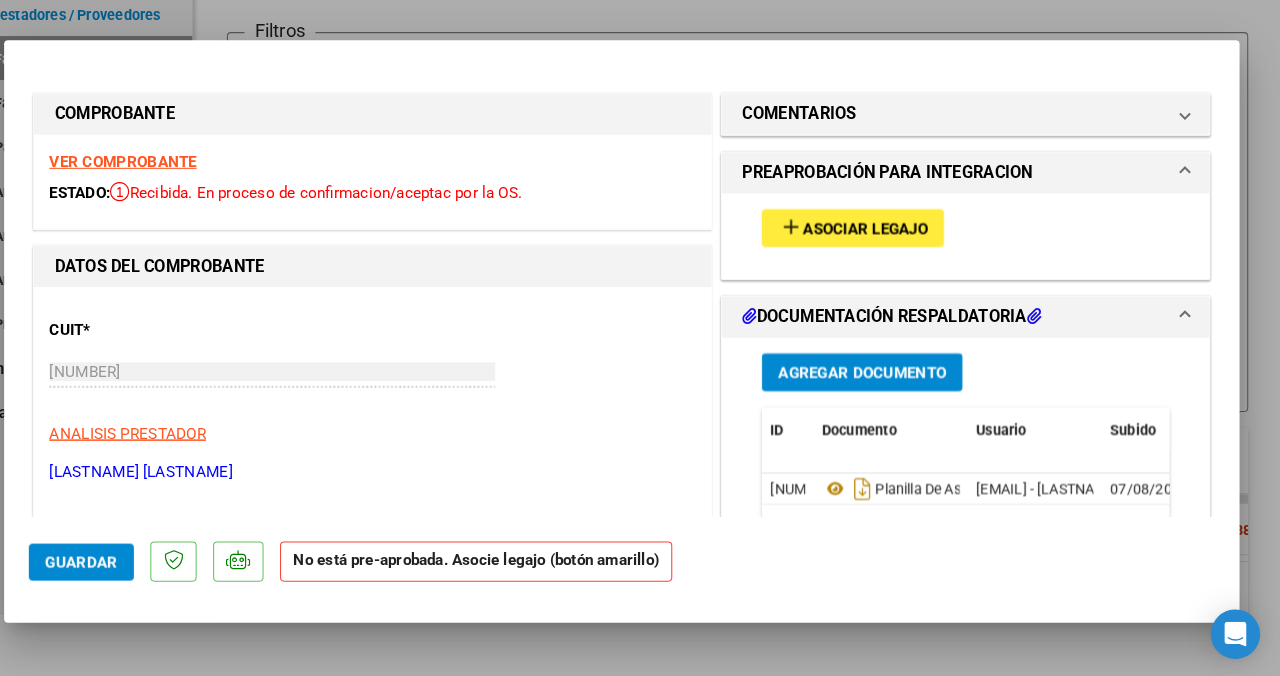 click at bounding box center (640, 338) 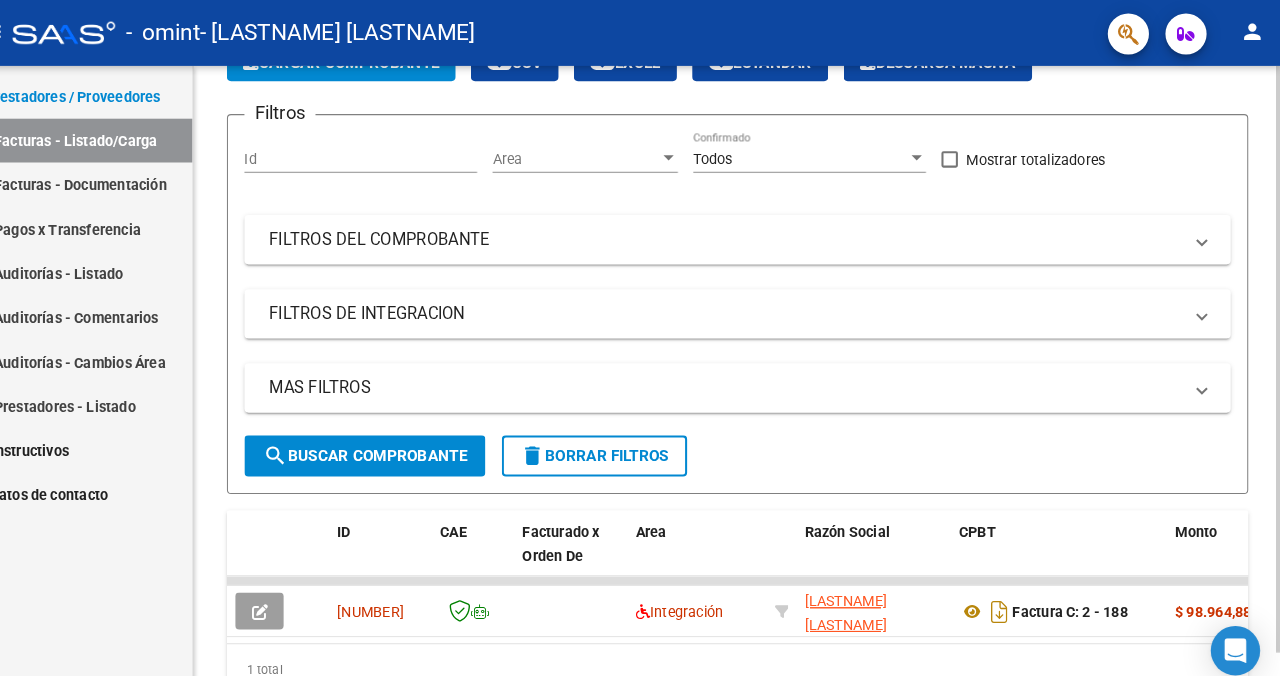 scroll, scrollTop: 0, scrollLeft: 0, axis: both 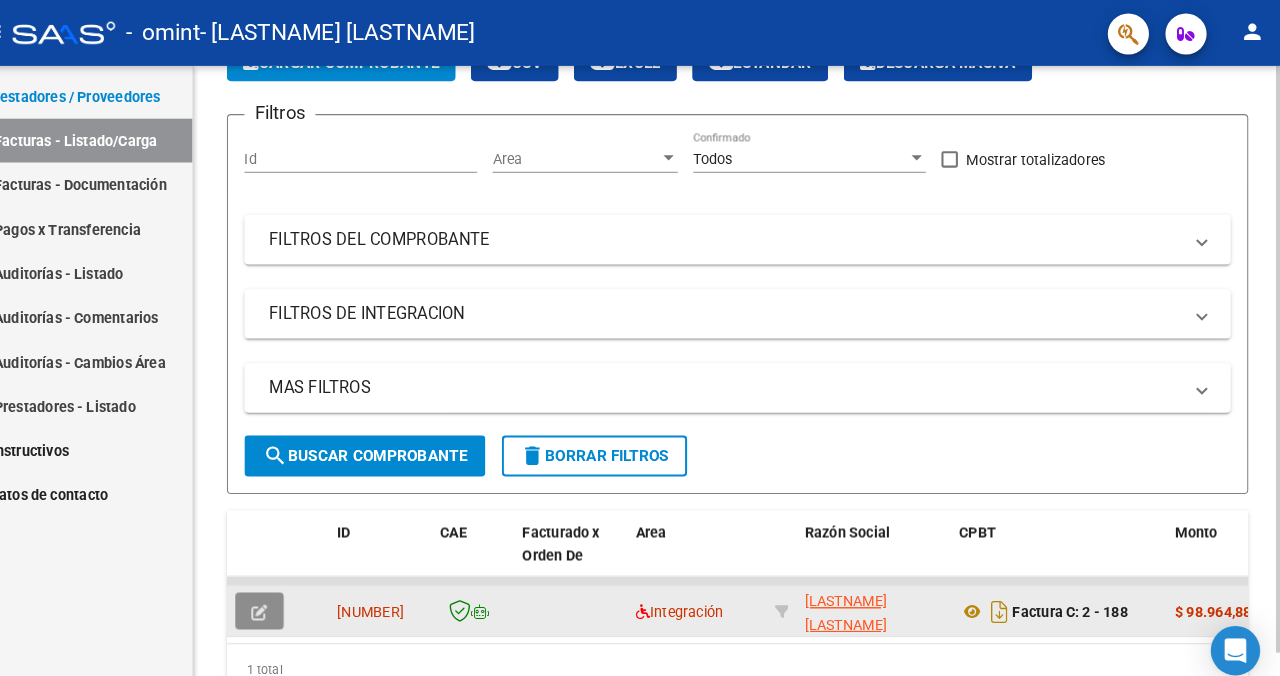click 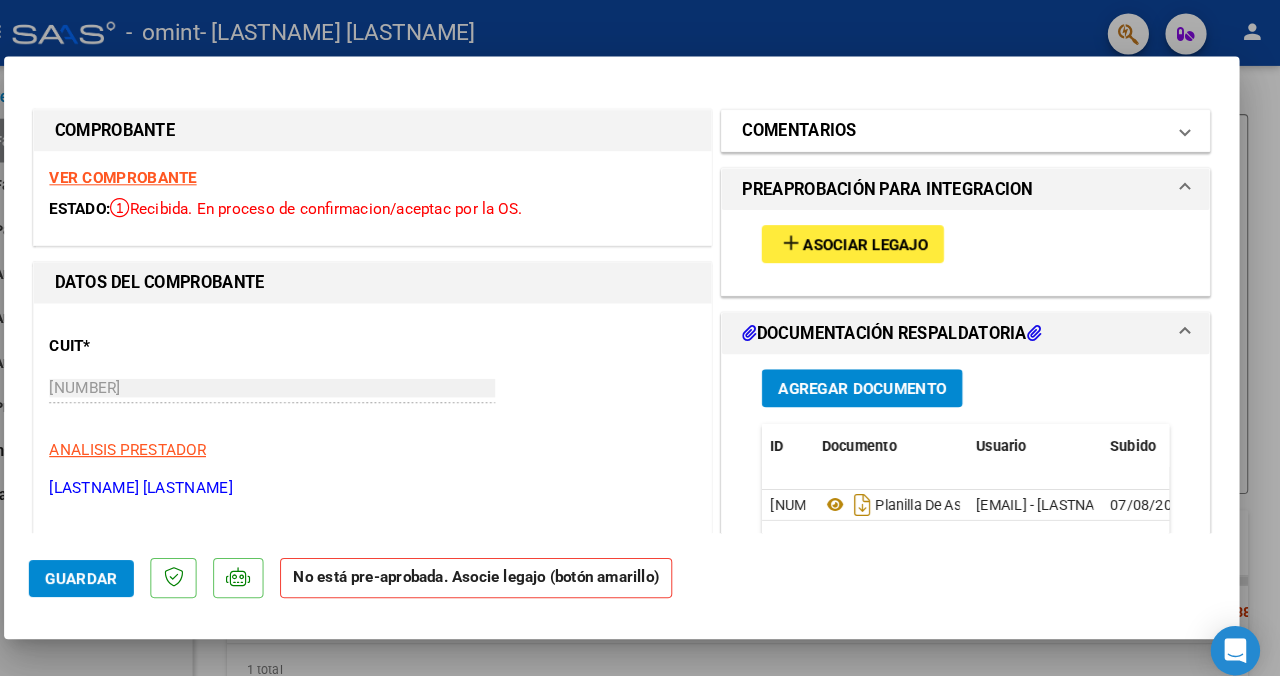 click on "COMENTARIOS" at bounding box center (962, 127) 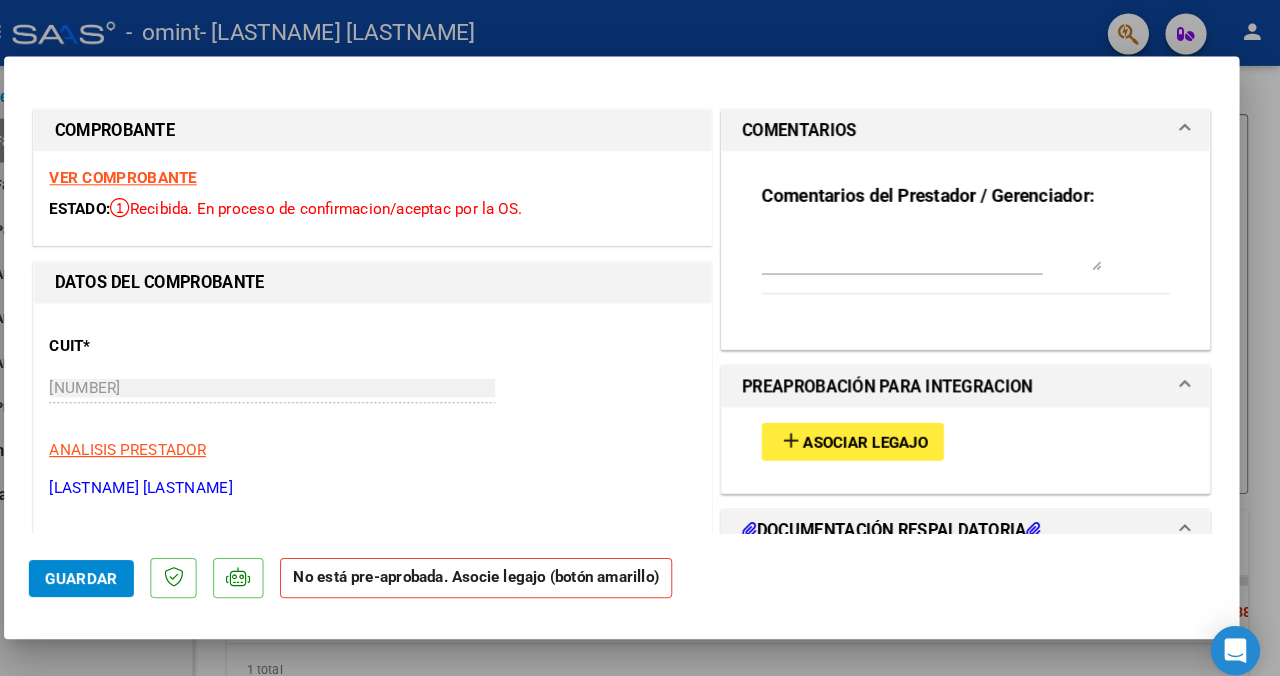 click at bounding box center (941, 243) 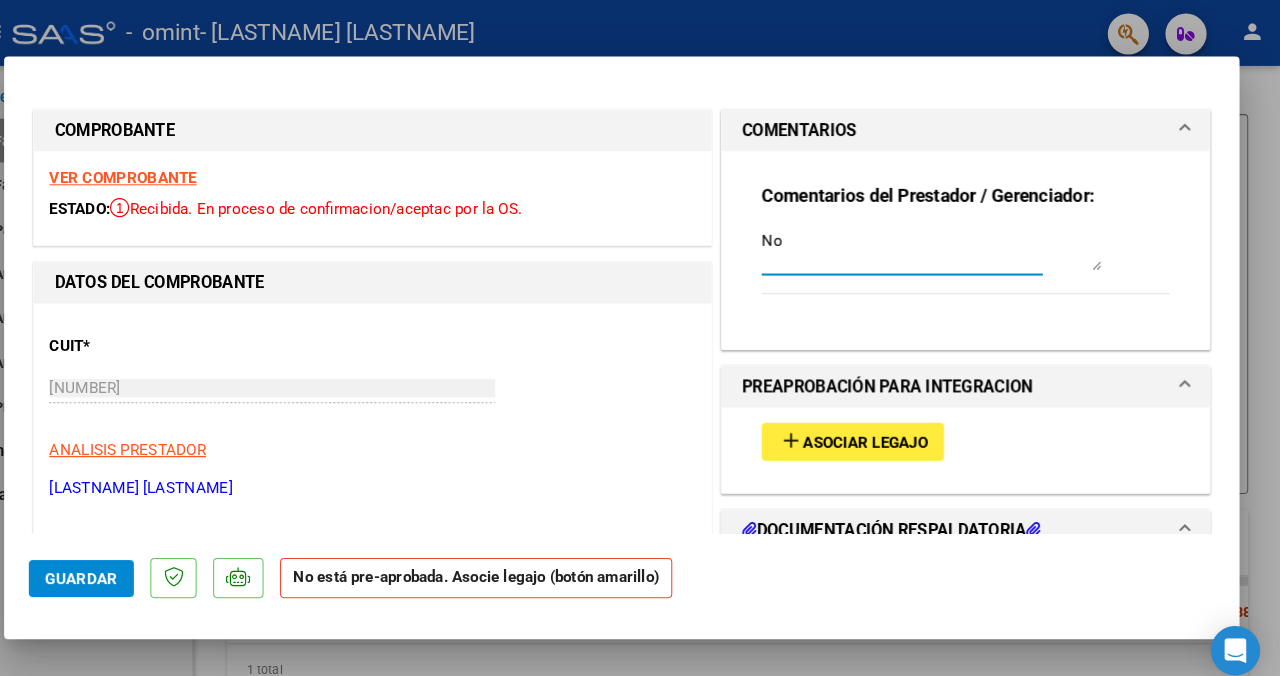 type on "N" 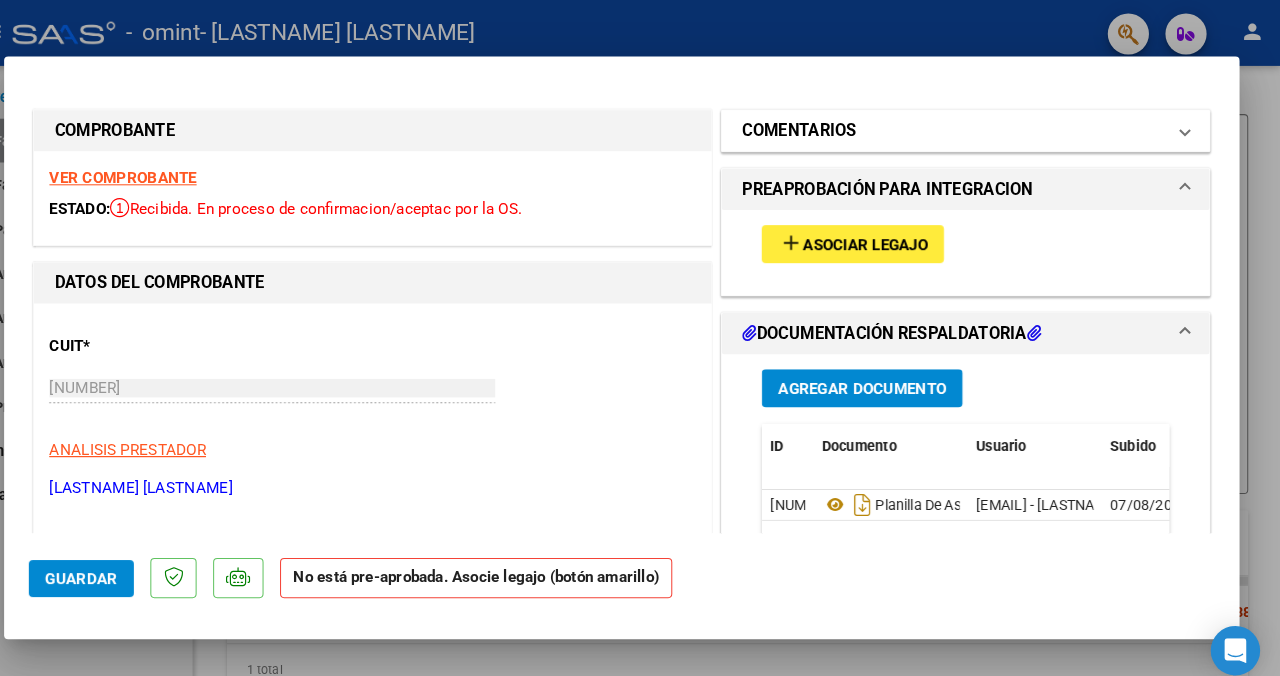 click on "COMENTARIOS" at bounding box center [962, 127] 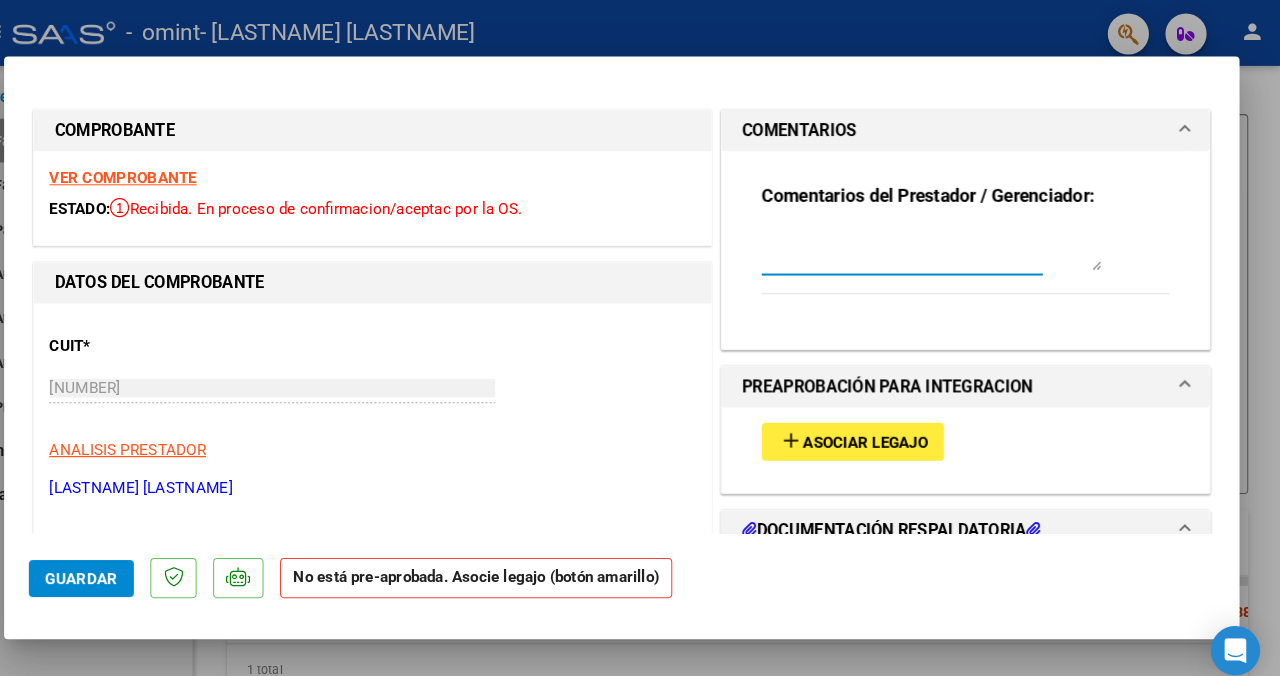 click at bounding box center (941, 243) 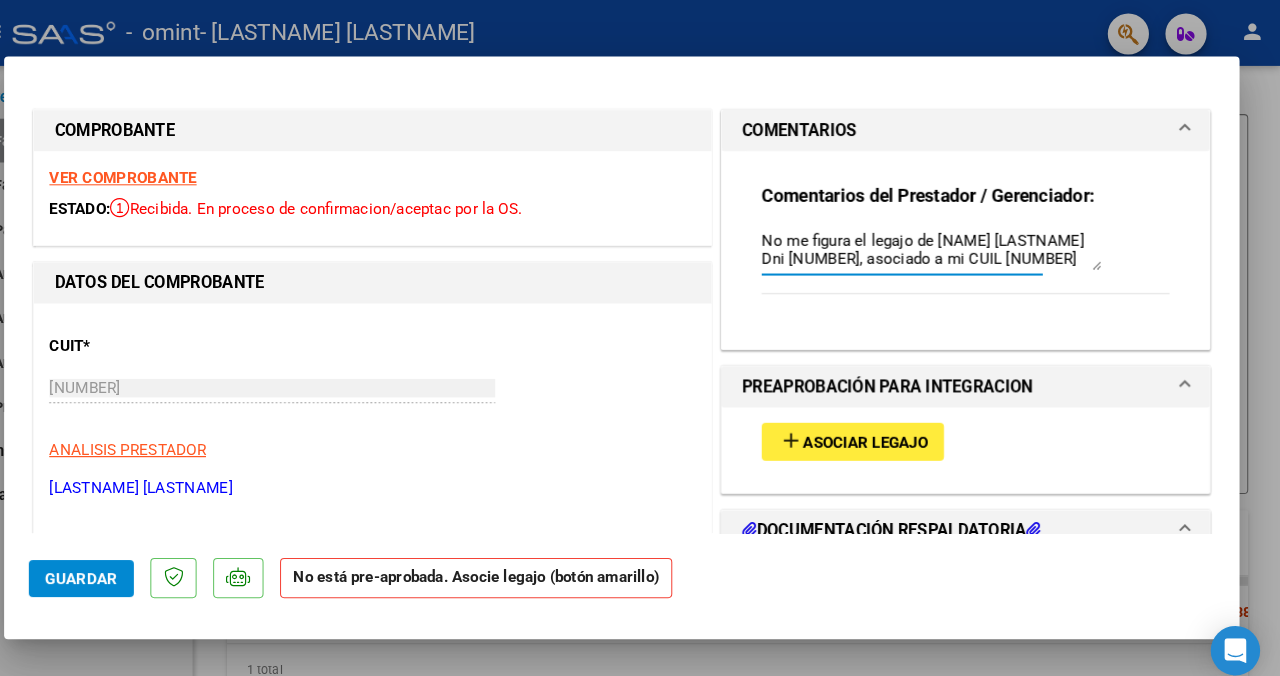 paste on "58977966" 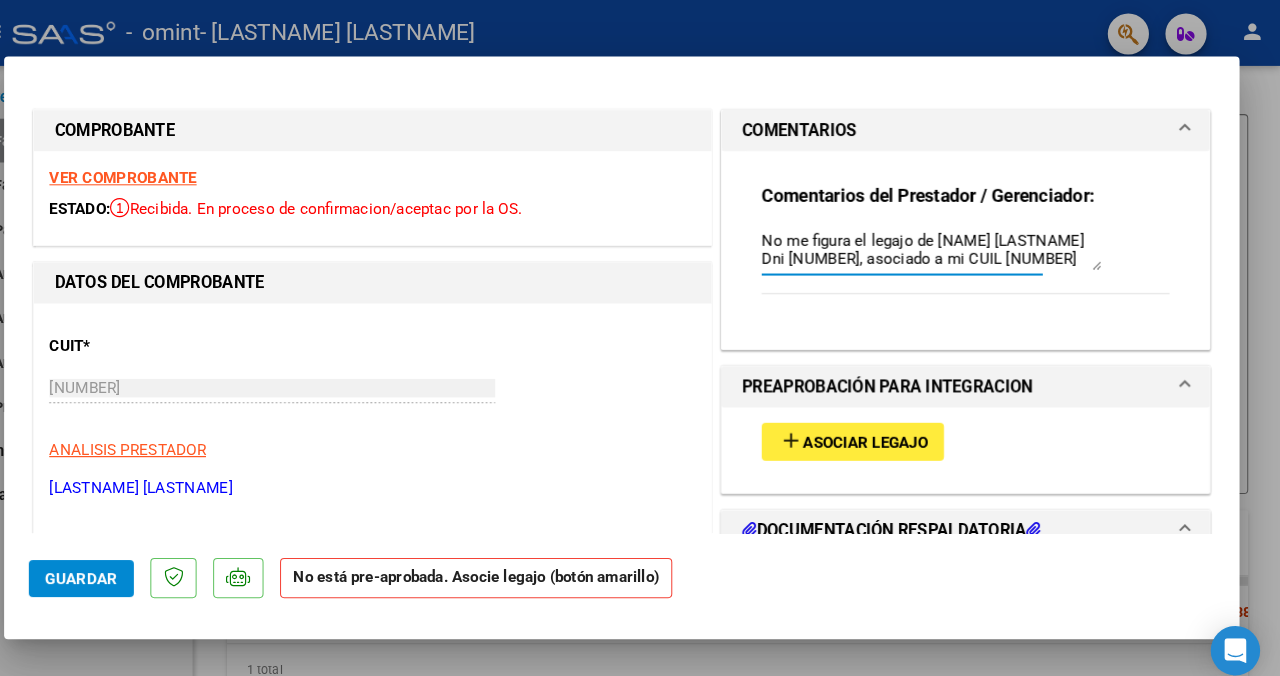 scroll, scrollTop: 18, scrollLeft: 0, axis: vertical 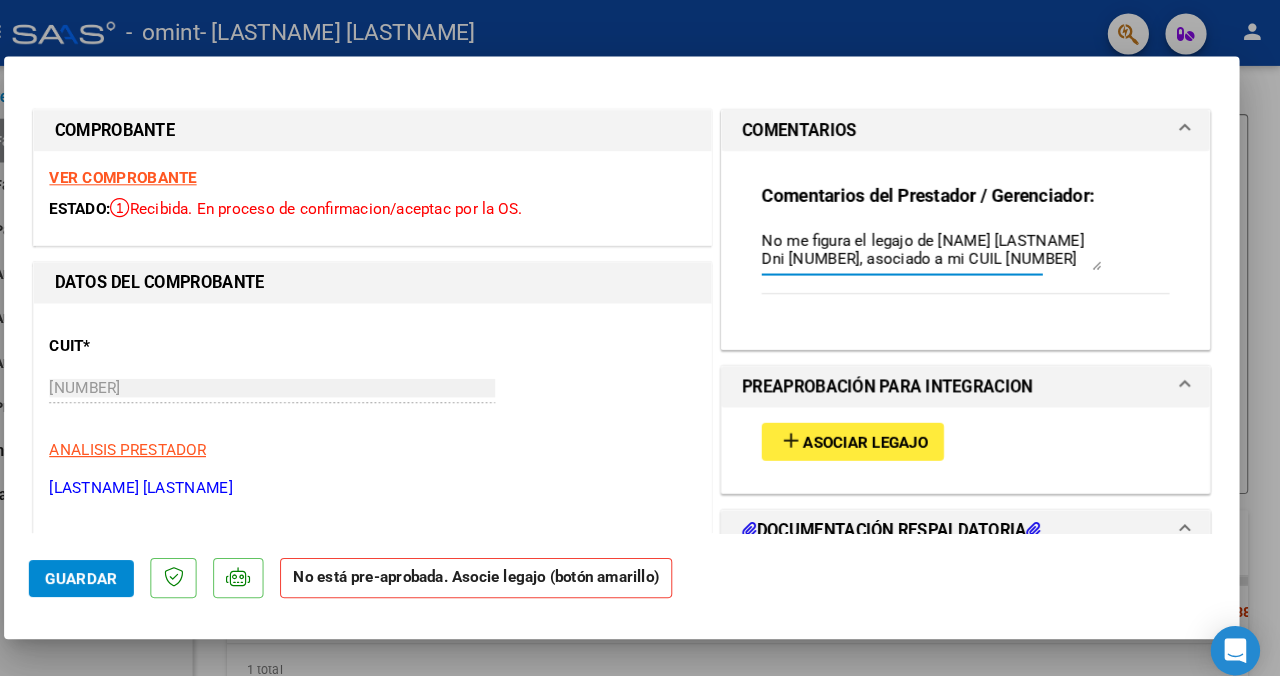 click on "No me figura el legajo de [NAME] [LASTNAME] Dni [NUMBER], asociado a mi CUIL [NUMBER]" at bounding box center (941, 243) 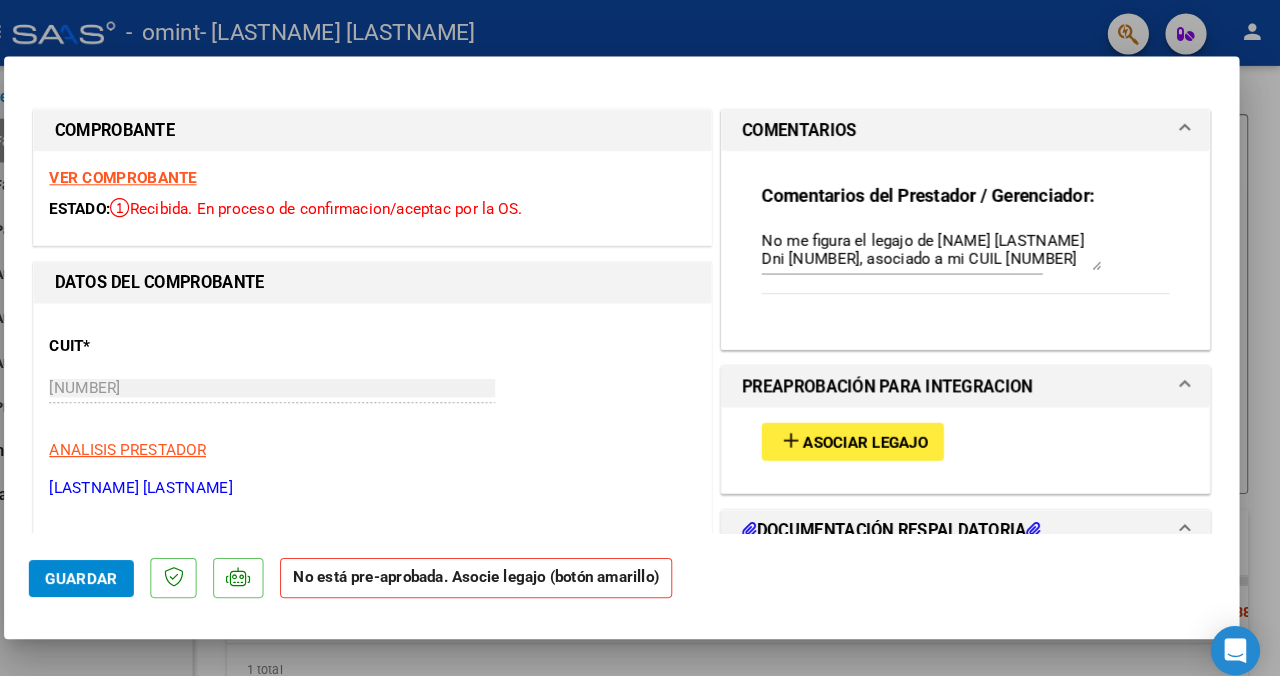 click on "Comentarios del Prestador / Gerenciador:  No me figura el legajo de [NAME] [LASTNAME] Dni [NUMBER], asociado a mi CUIL [NUMBER]" at bounding box center [974, 235] 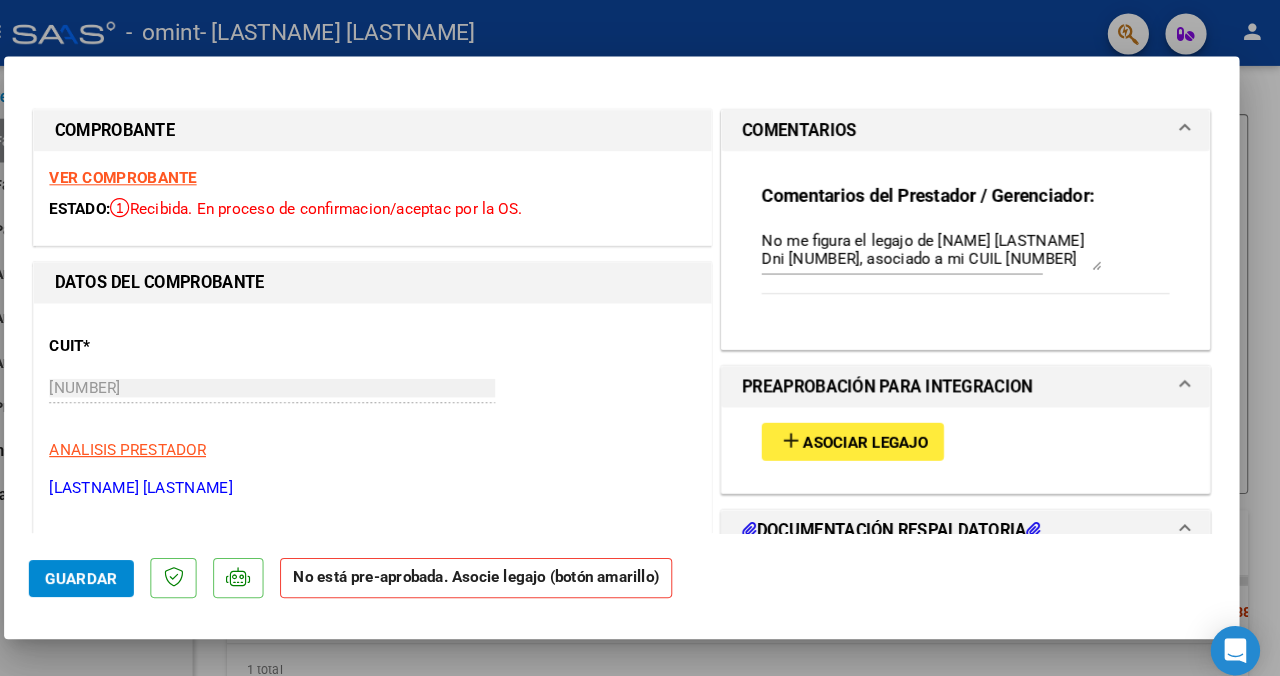 scroll, scrollTop: 0, scrollLeft: 0, axis: both 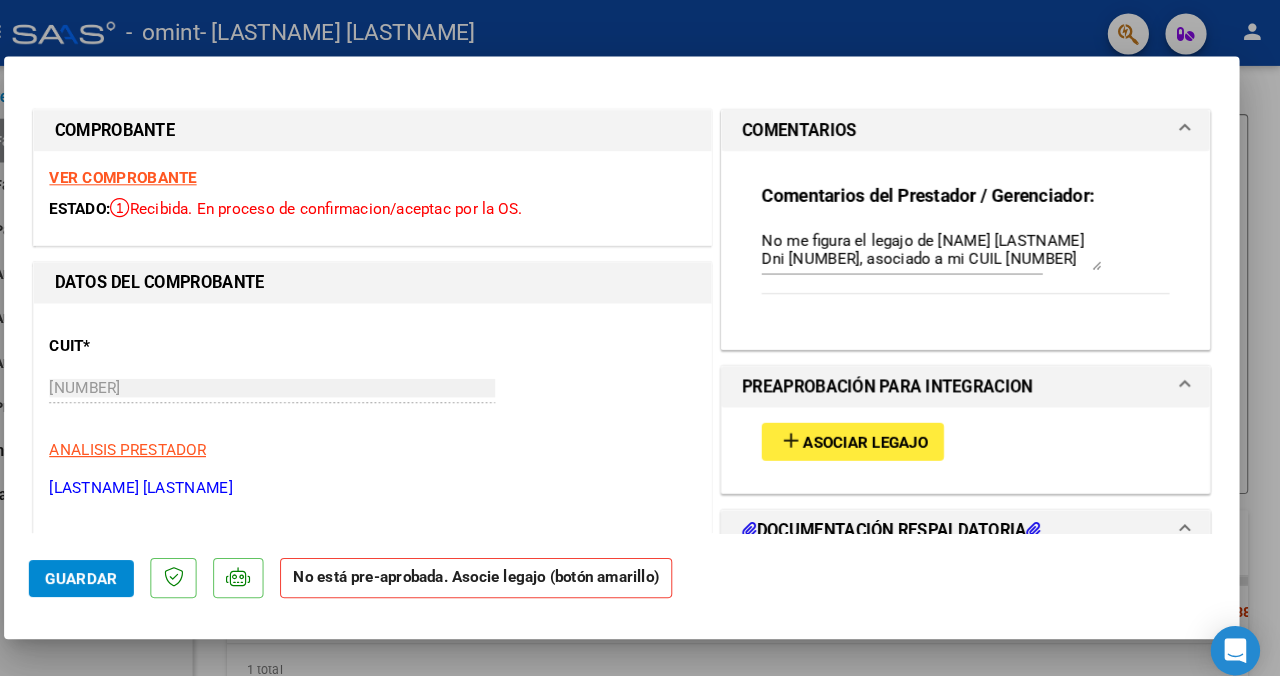click on "No me figura el legajo de [NAME] [LASTNAME] Dni [NUMBER], asociado a mi CUIL [NUMBER]" at bounding box center [941, 243] 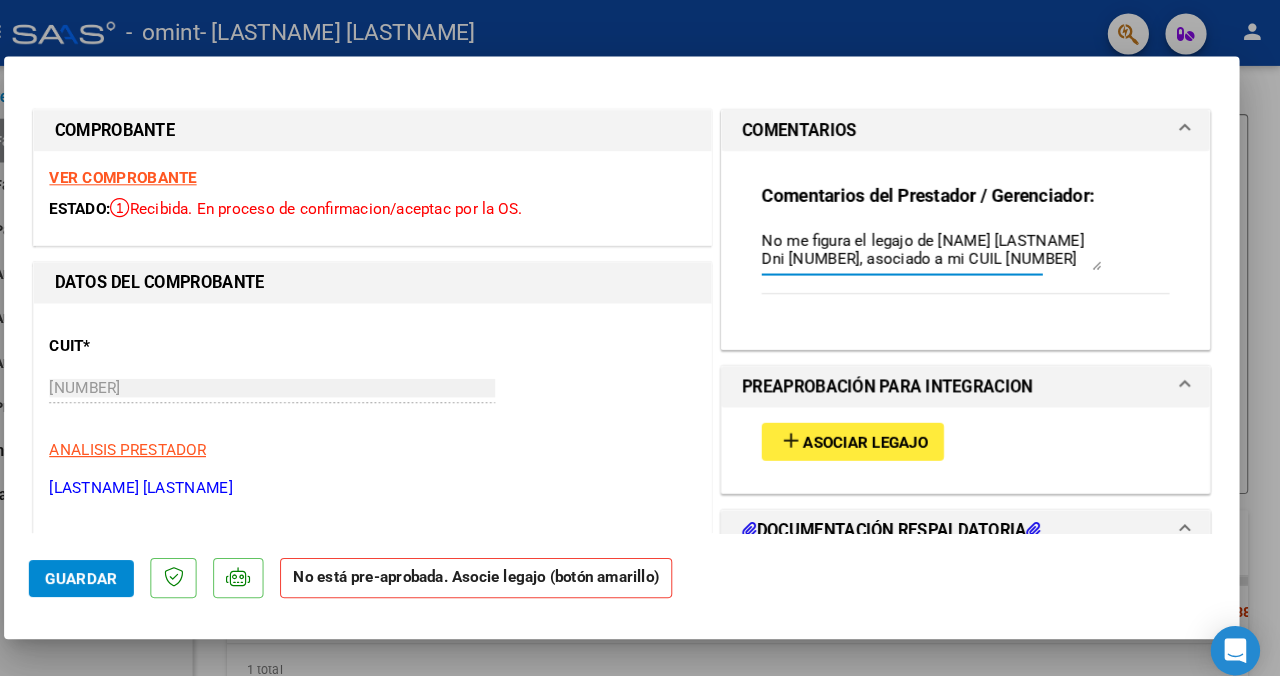 click on "No me figura el legajo de [NAME] [LASTNAME] Dni [NUMBER], asociado a mi CUIL [NUMBER]" at bounding box center (941, 243) 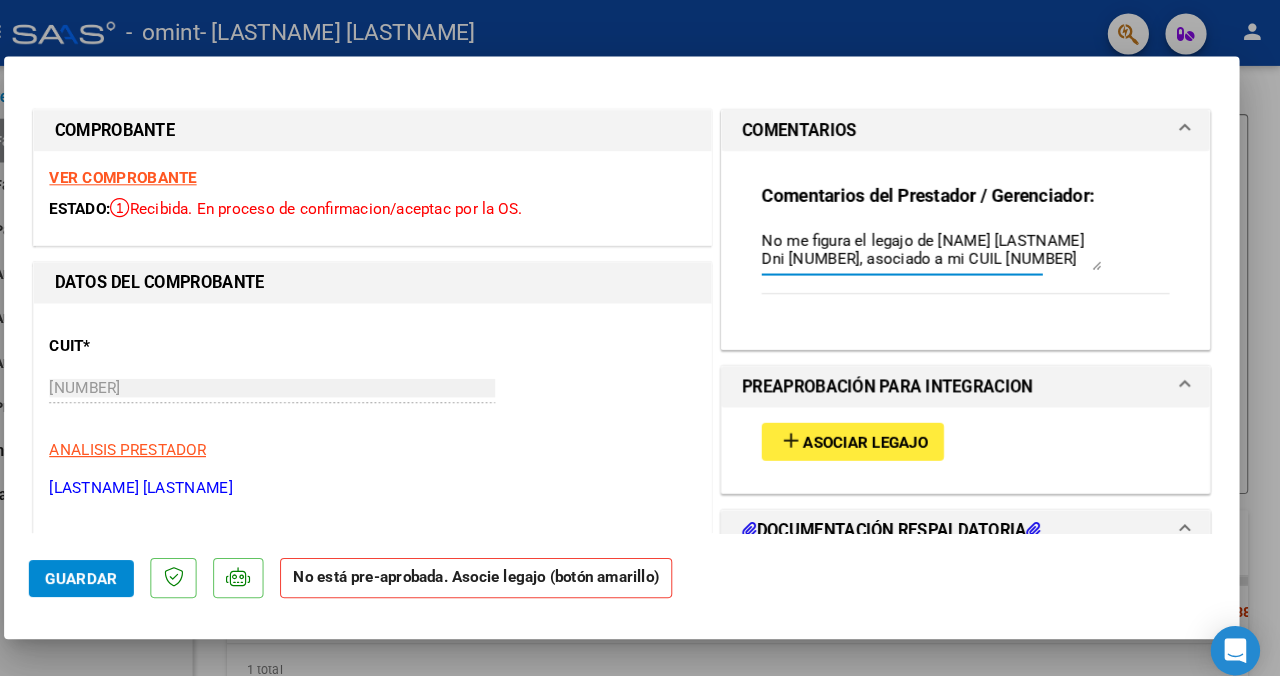 click on "Comentarios del Prestador / Gerenciador:  No me figura el legajo de [NAME] [LASTNAME] Dni [NUMBER], asociado a mi CUIL [NUMBER]" at bounding box center [974, 243] 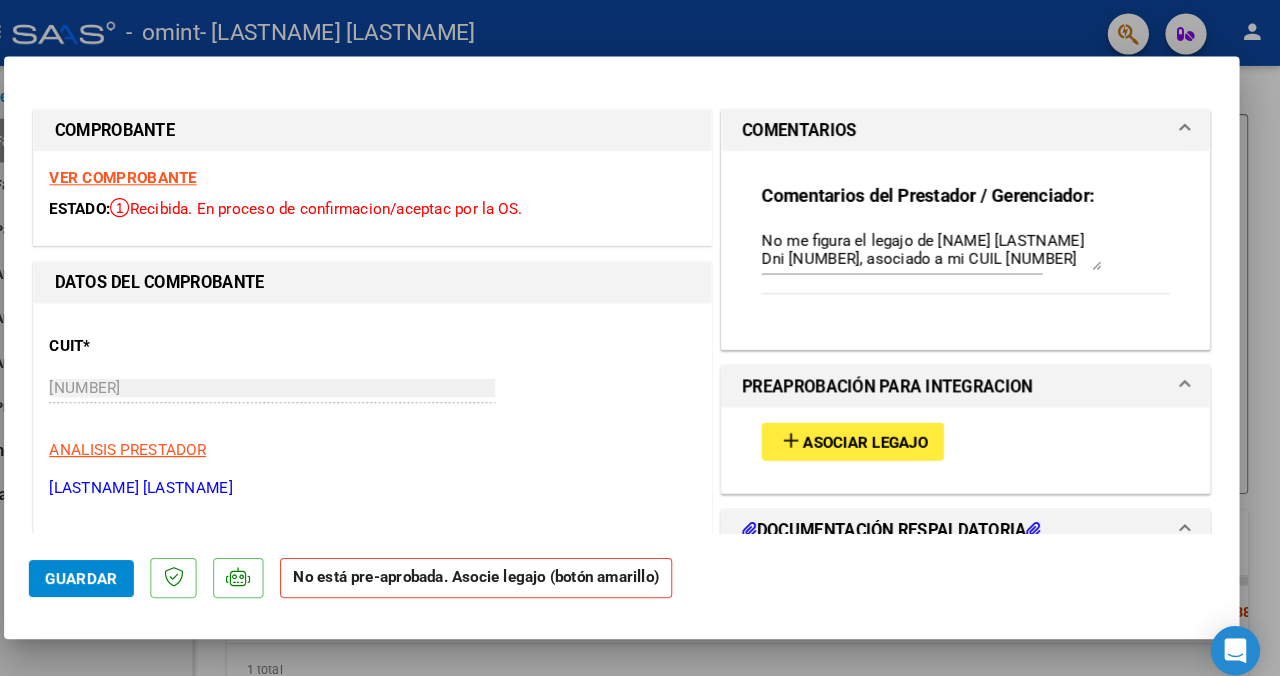 scroll, scrollTop: 36, scrollLeft: 0, axis: vertical 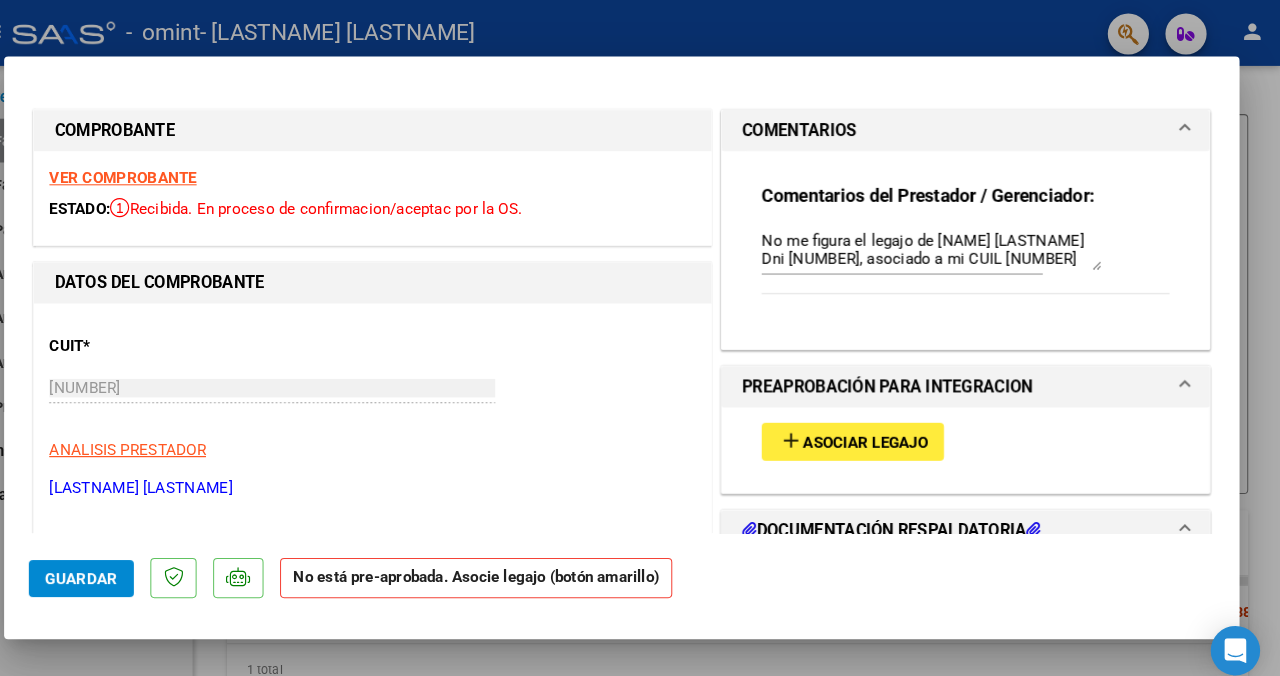 click on "No me figura el legajo de [NAME] [LASTNAME] Dni [NUMBER], asociado a mi CUIL [NUMBER]" at bounding box center (941, 243) 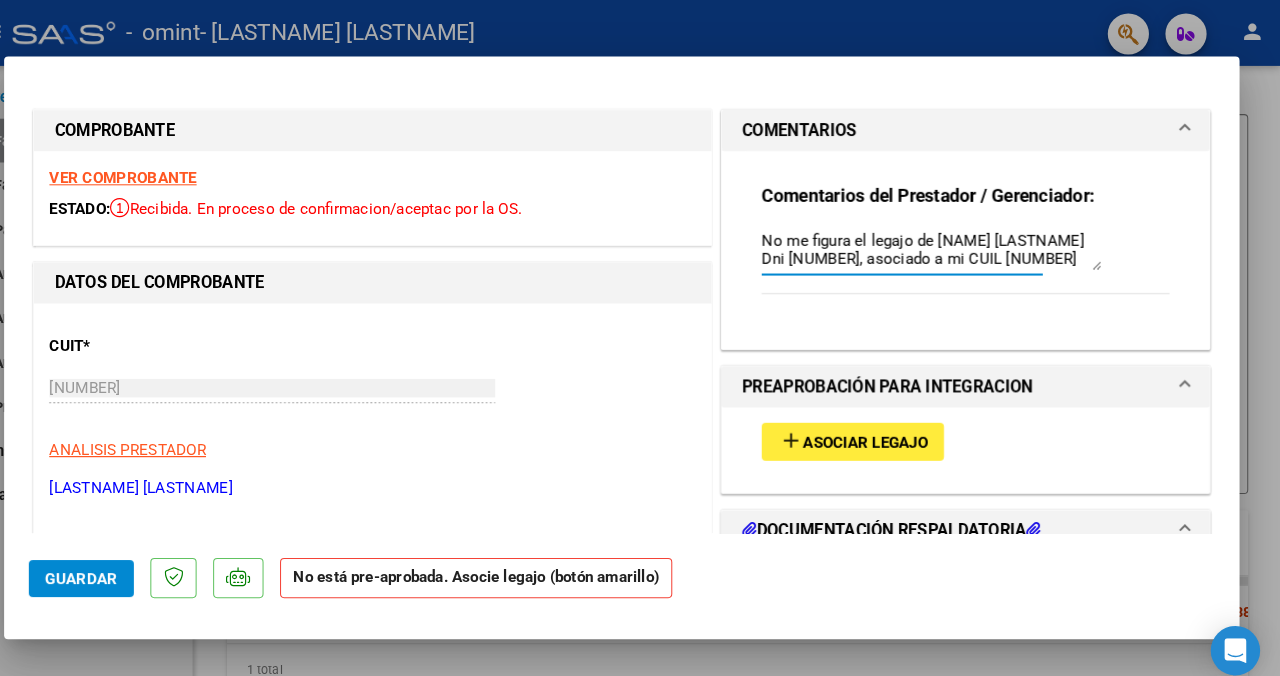 scroll, scrollTop: 0, scrollLeft: 0, axis: both 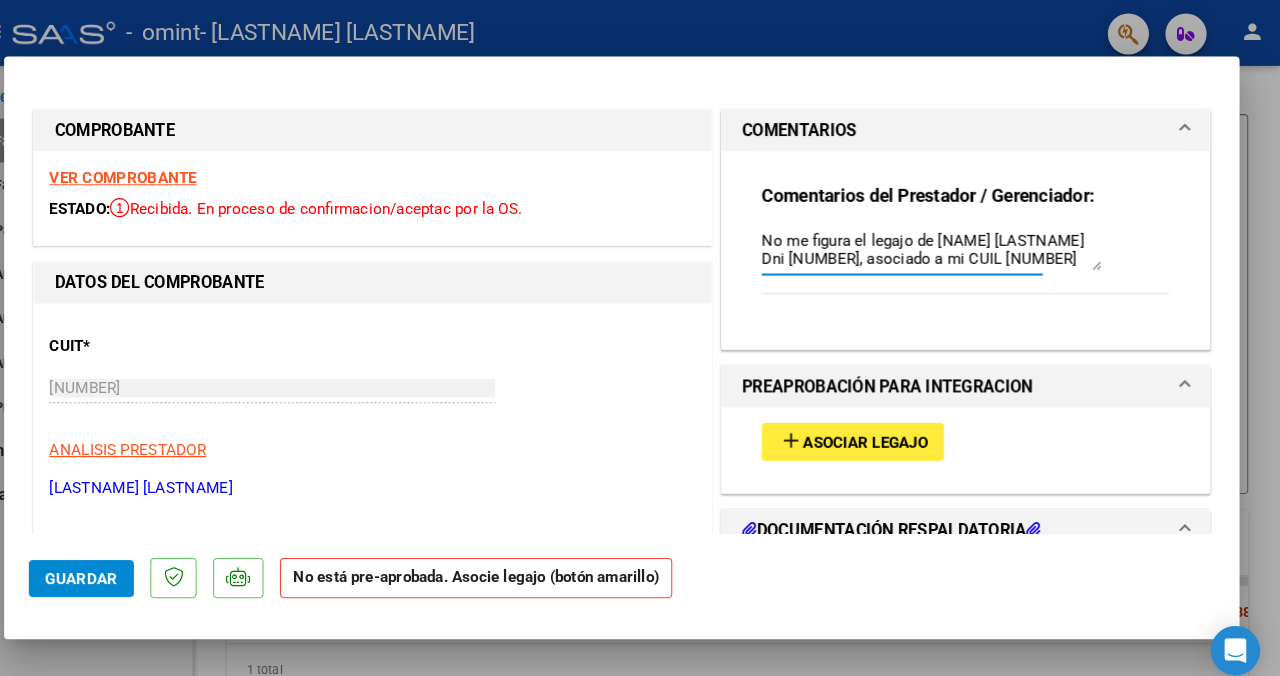 click on "No me figura el legajo de [NAME] [LASTNAME] Dni [NUMBER], asociado a mi CUIL [NUMBER]" at bounding box center [941, 243] 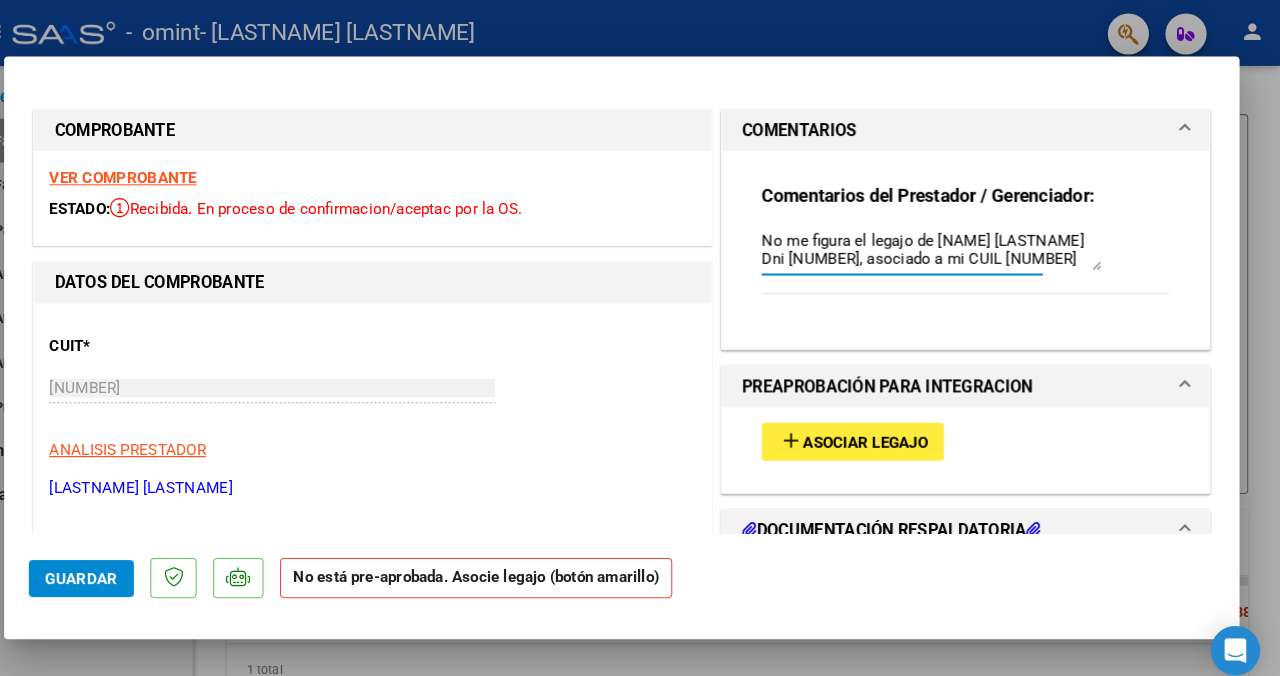 scroll, scrollTop: 1, scrollLeft: 0, axis: vertical 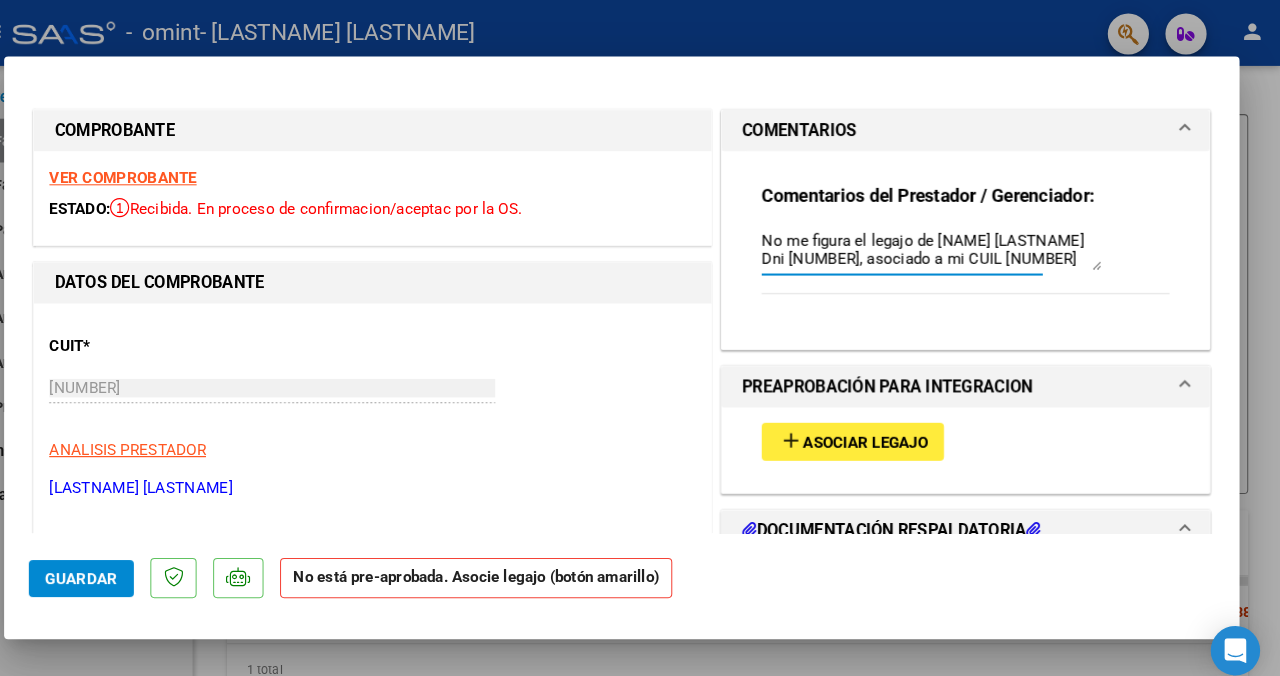 click on "No me figura el legajo de [NAME] [LASTNAME] Dni [NUMBER], asociado a mi CUIL [NUMBER]" at bounding box center (941, 243) 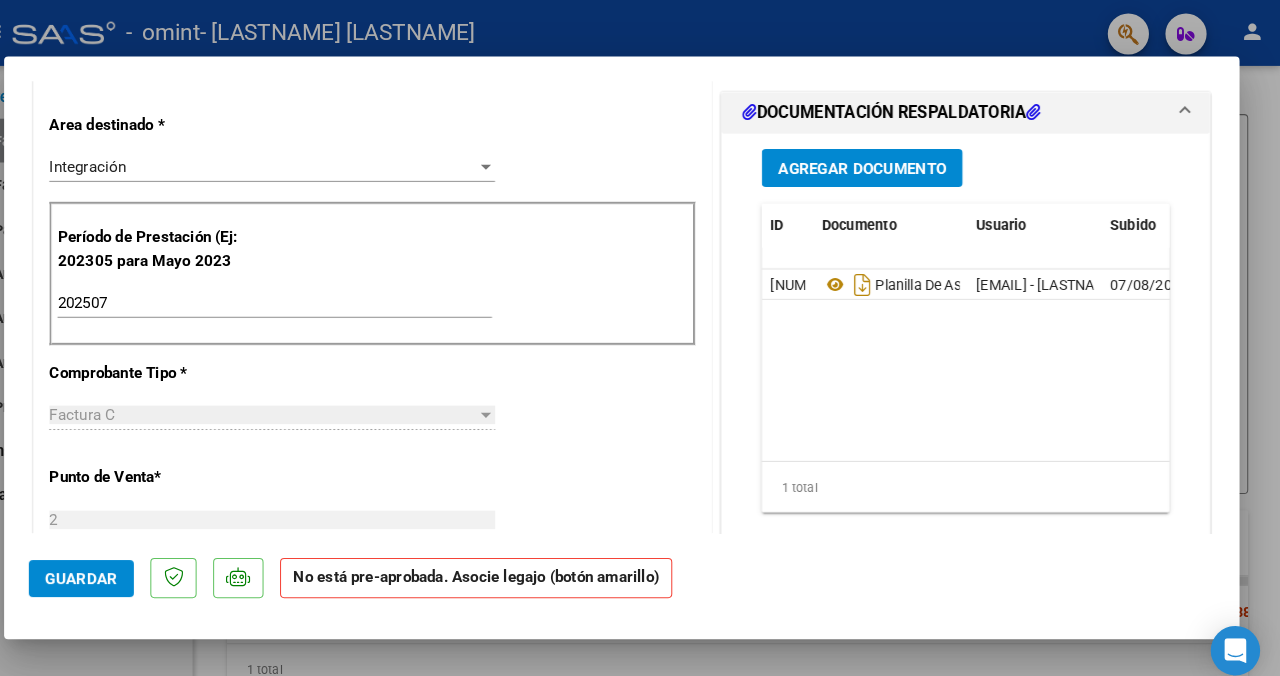 scroll, scrollTop: 0, scrollLeft: 0, axis: both 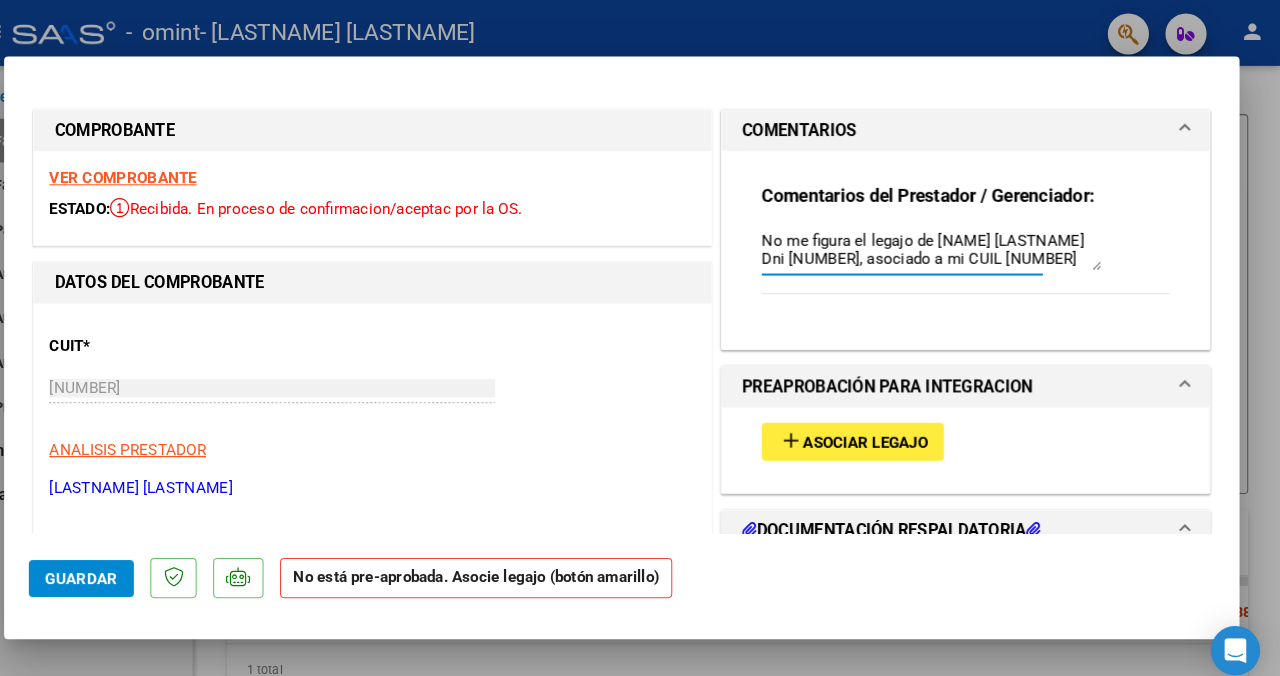 type on "No me figura el legajo de [NAME] [LASTNAME] Dni [NUMBER], asociado a mi CUIL [NUMBER]" 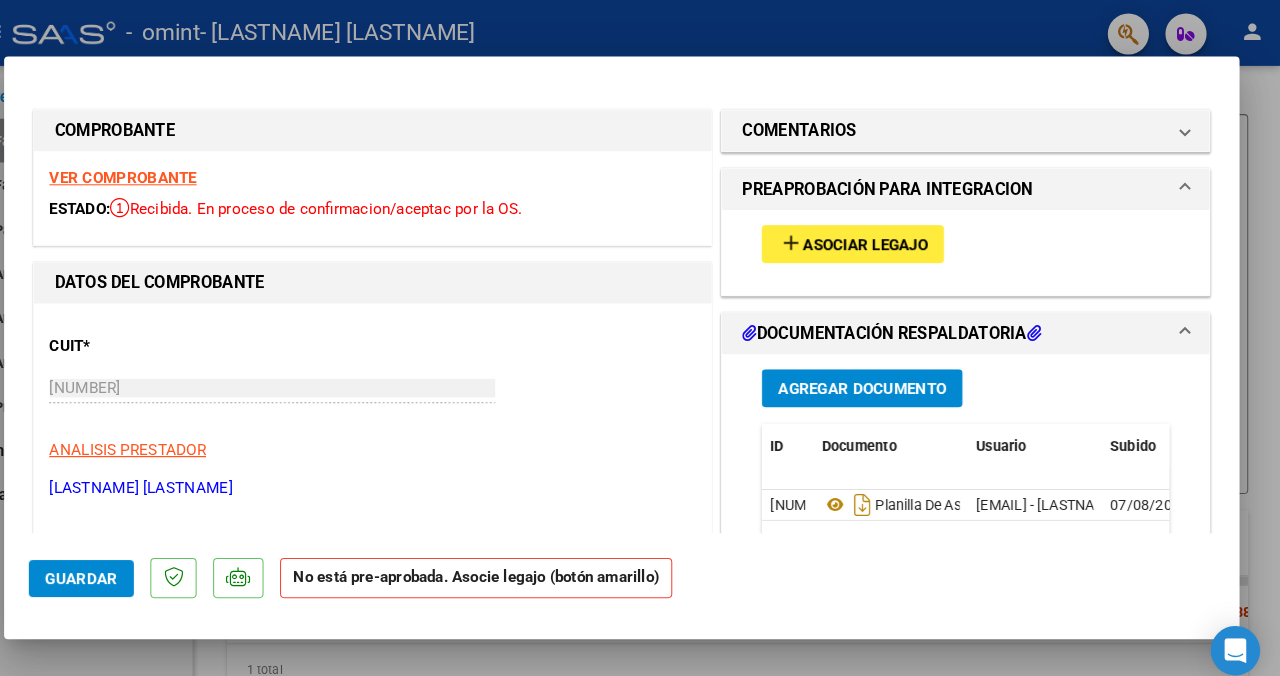 click on "Guardar" 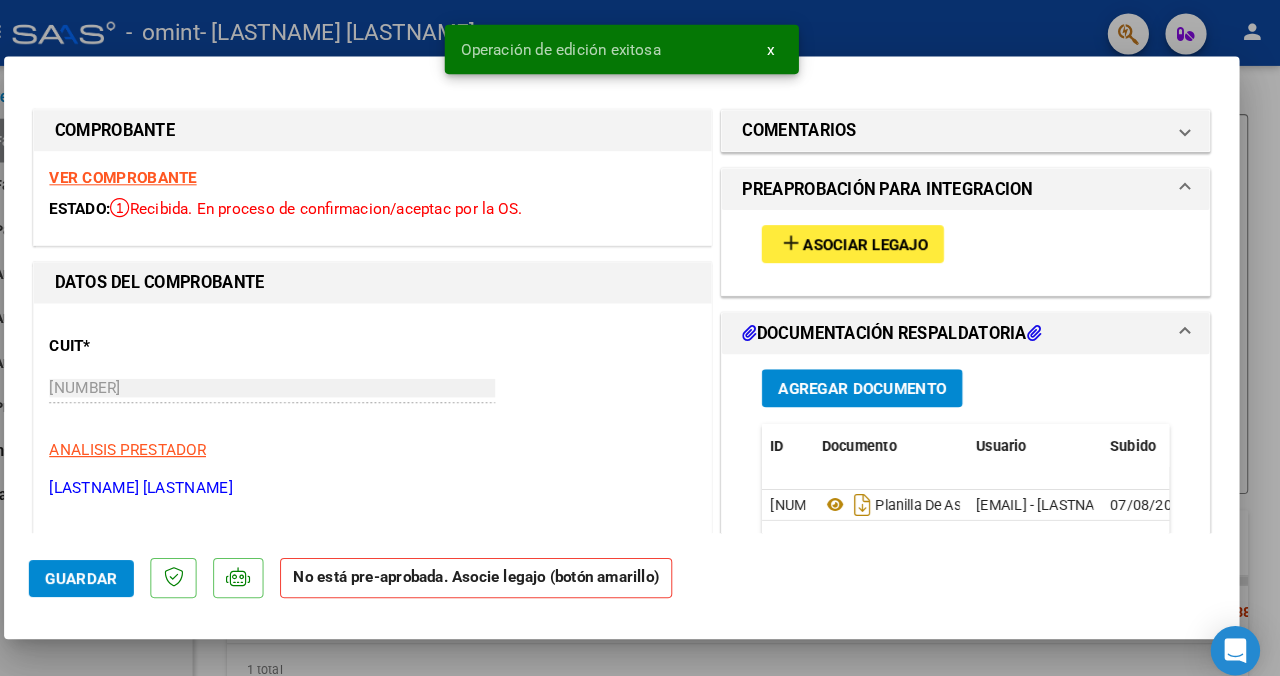 click at bounding box center (640, 338) 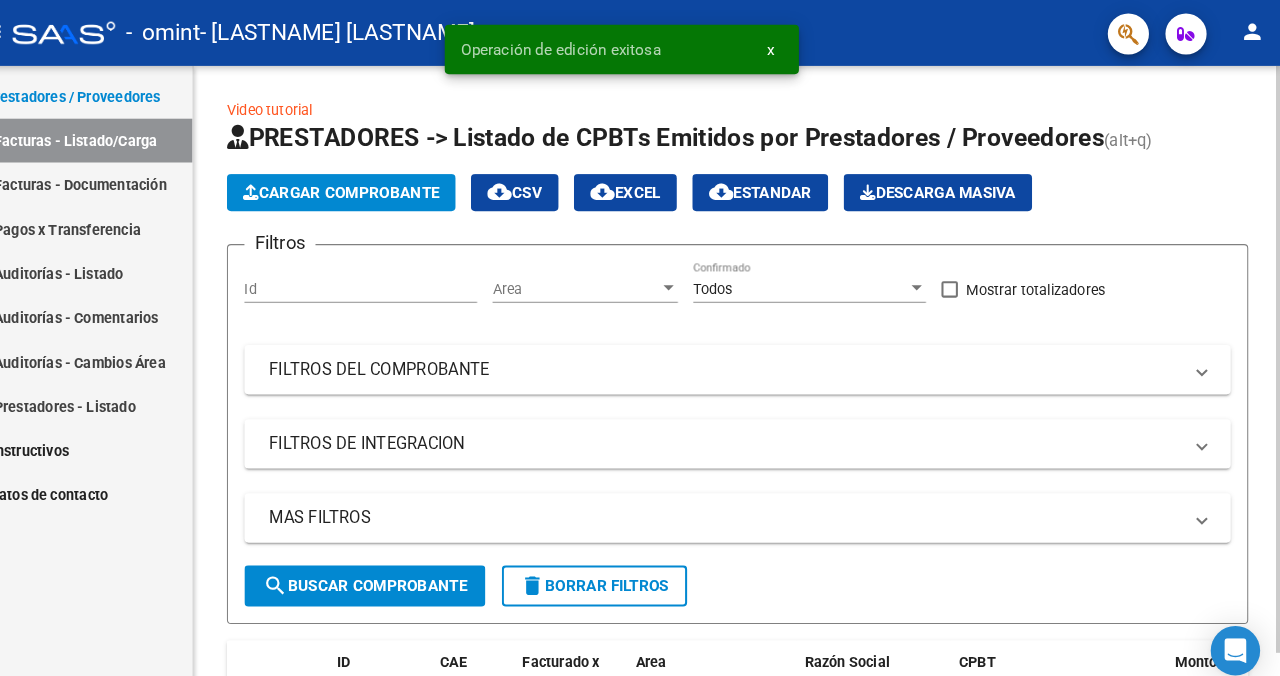 scroll, scrollTop: 126, scrollLeft: 0, axis: vertical 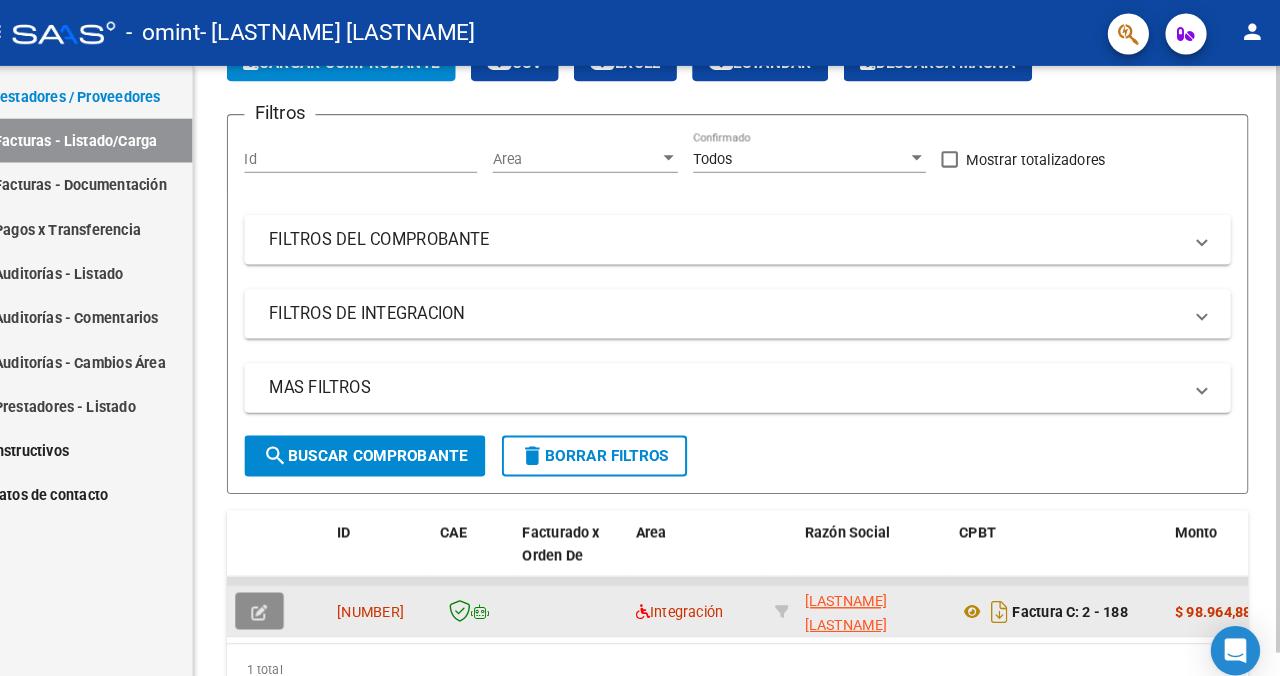 click 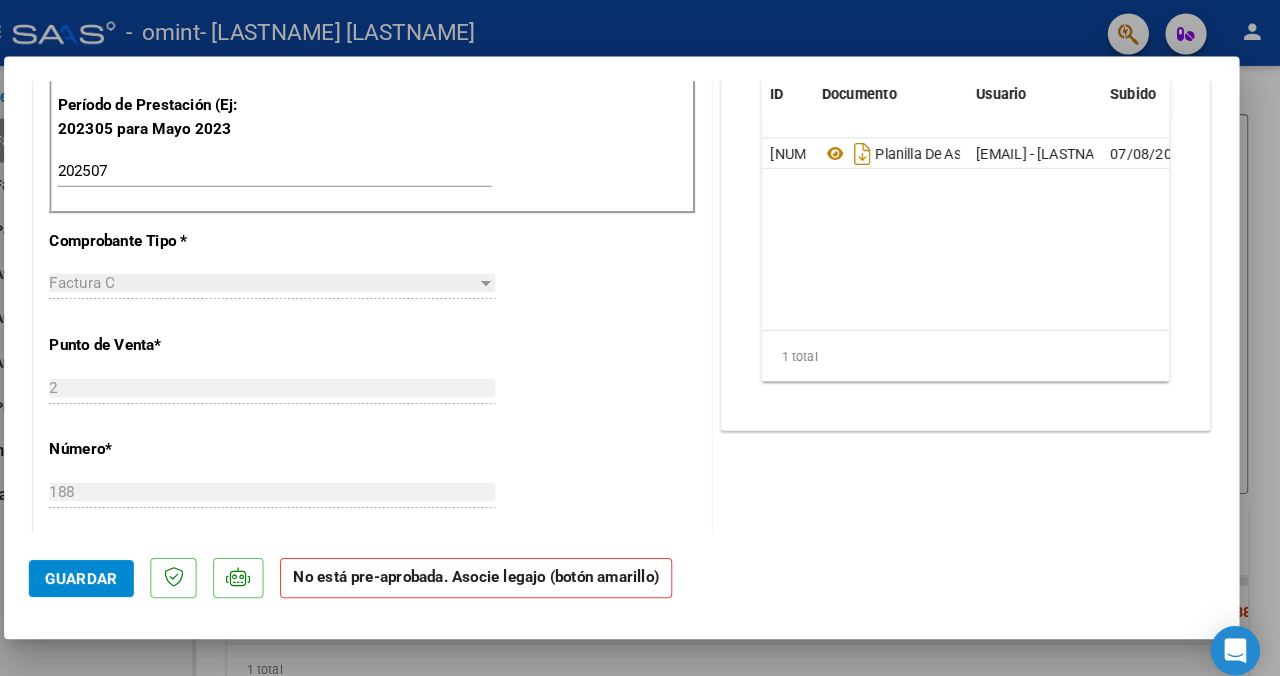scroll, scrollTop: 570, scrollLeft: 0, axis: vertical 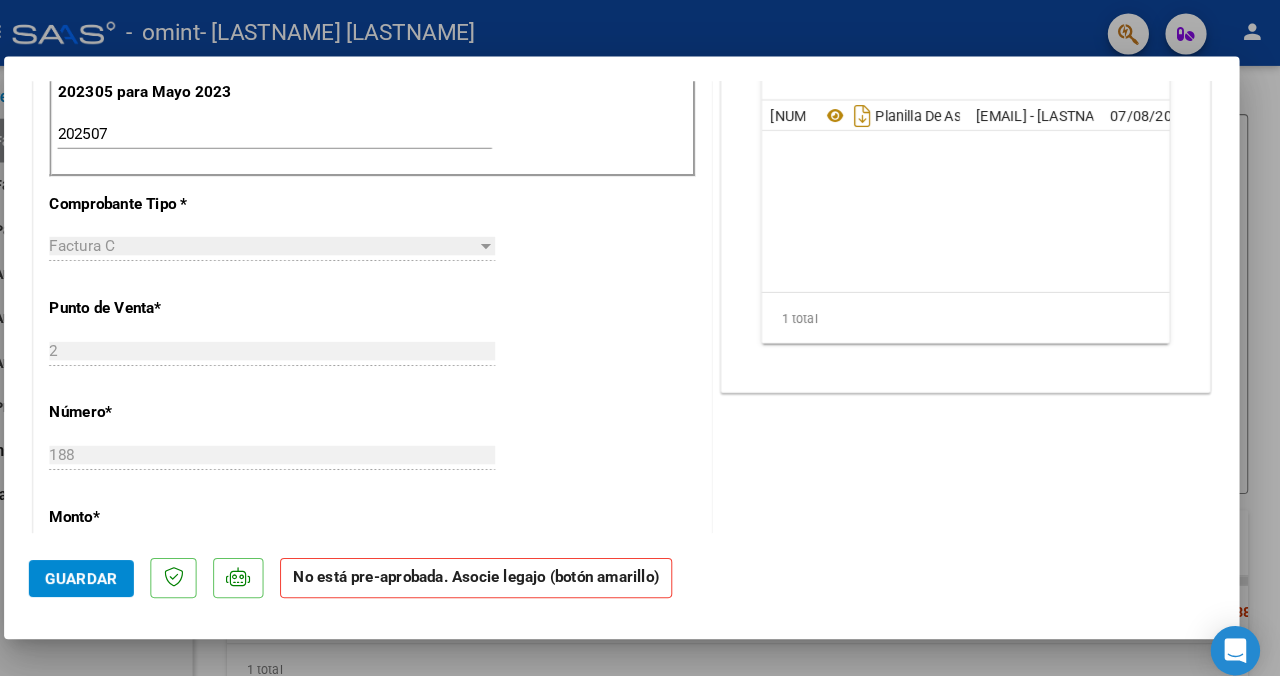 click on "Guardar" 